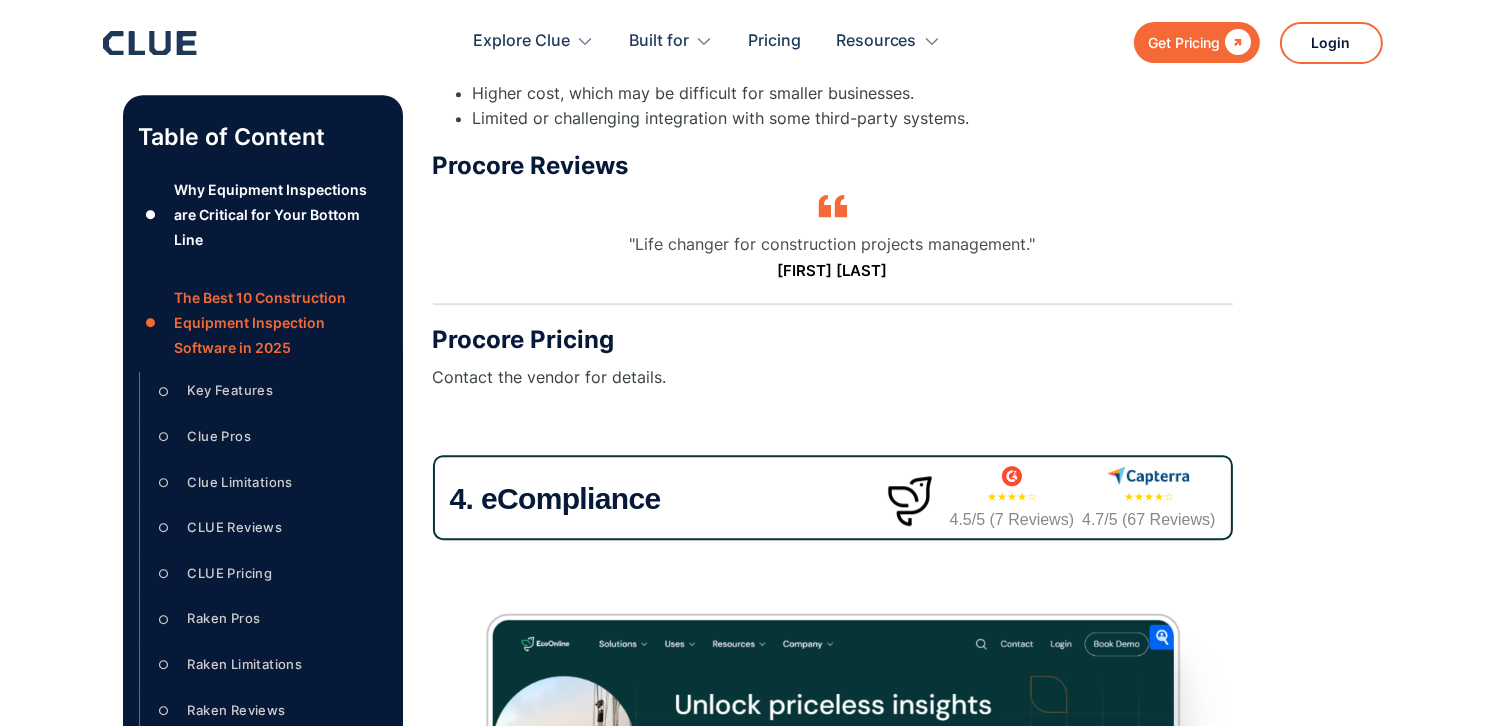scroll, scrollTop: 0, scrollLeft: 0, axis: both 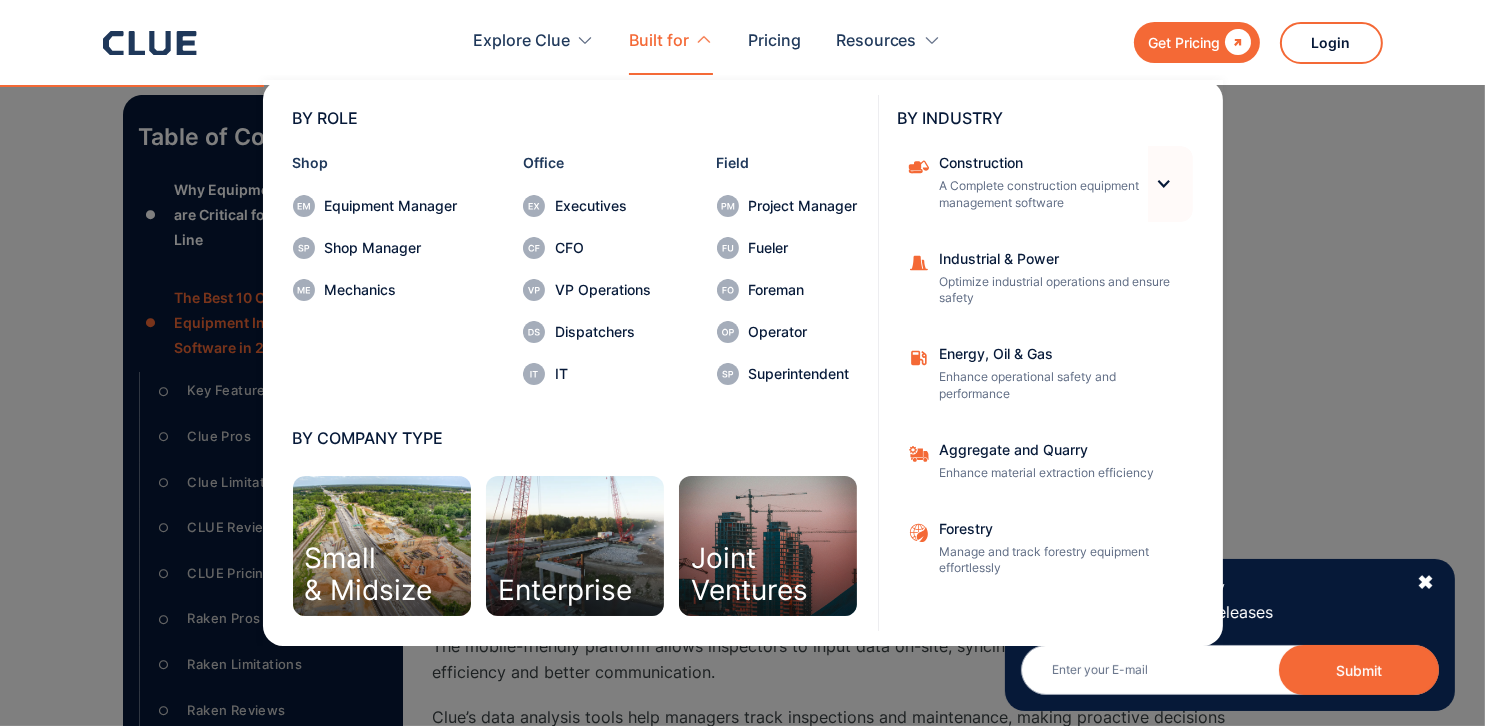 click at bounding box center [1164, 183] 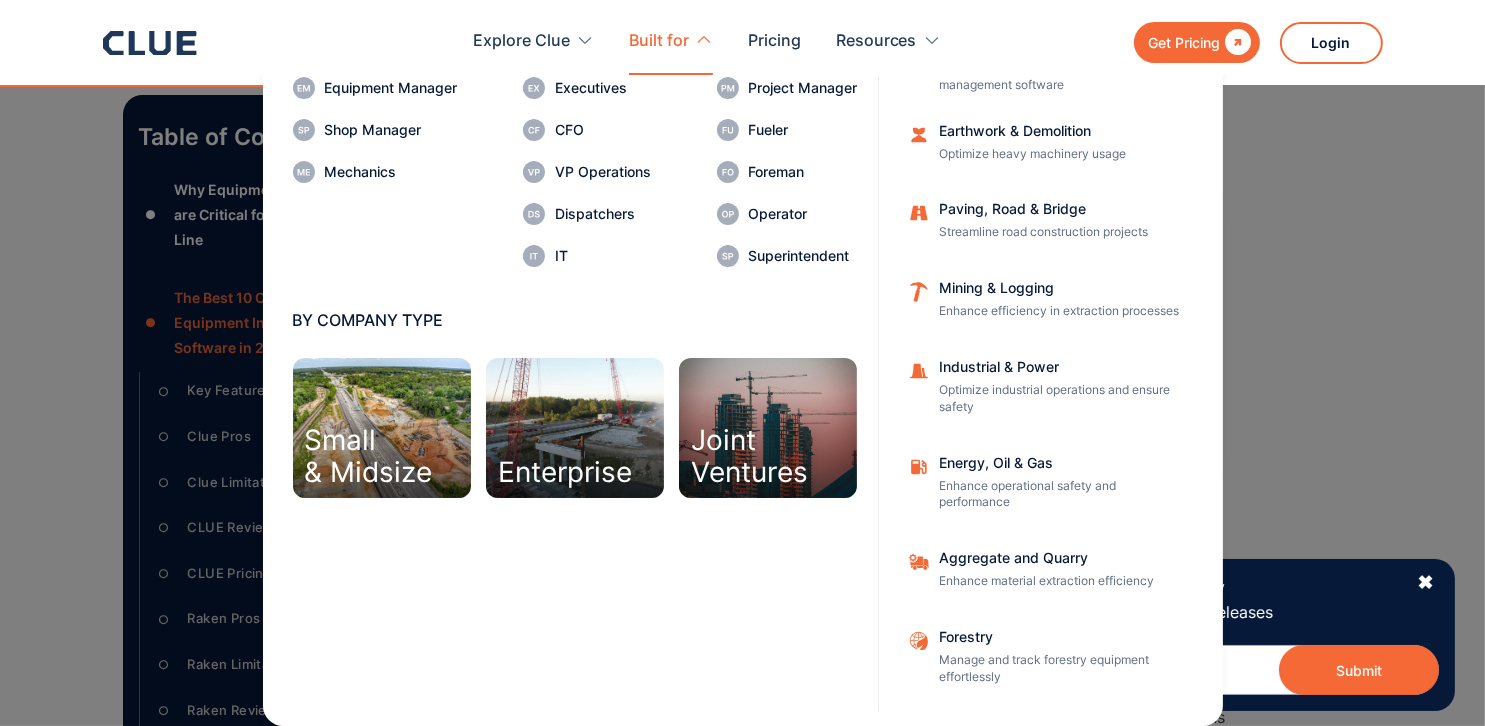scroll, scrollTop: 0, scrollLeft: 0, axis: both 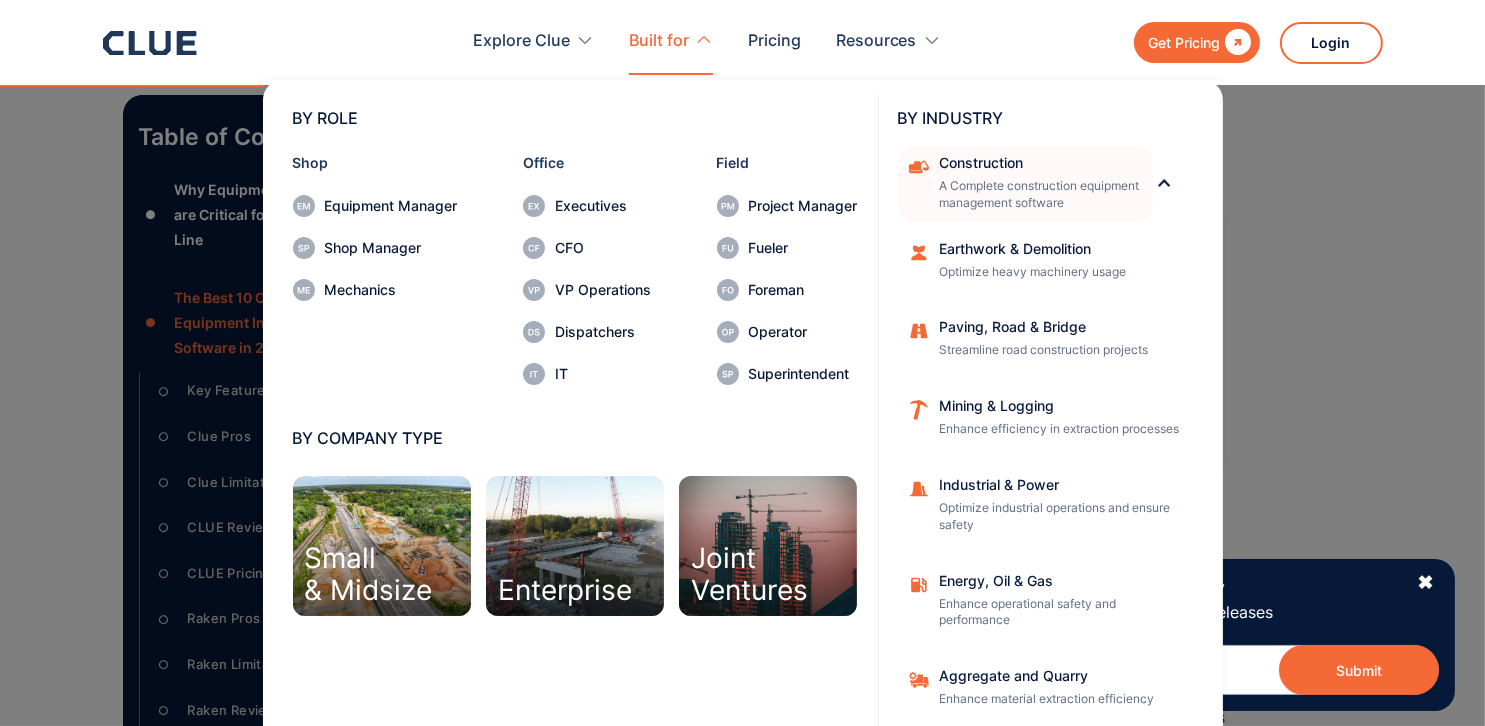 click on "Construction A Complete construction equipment management software" at bounding box center [1040, 184] 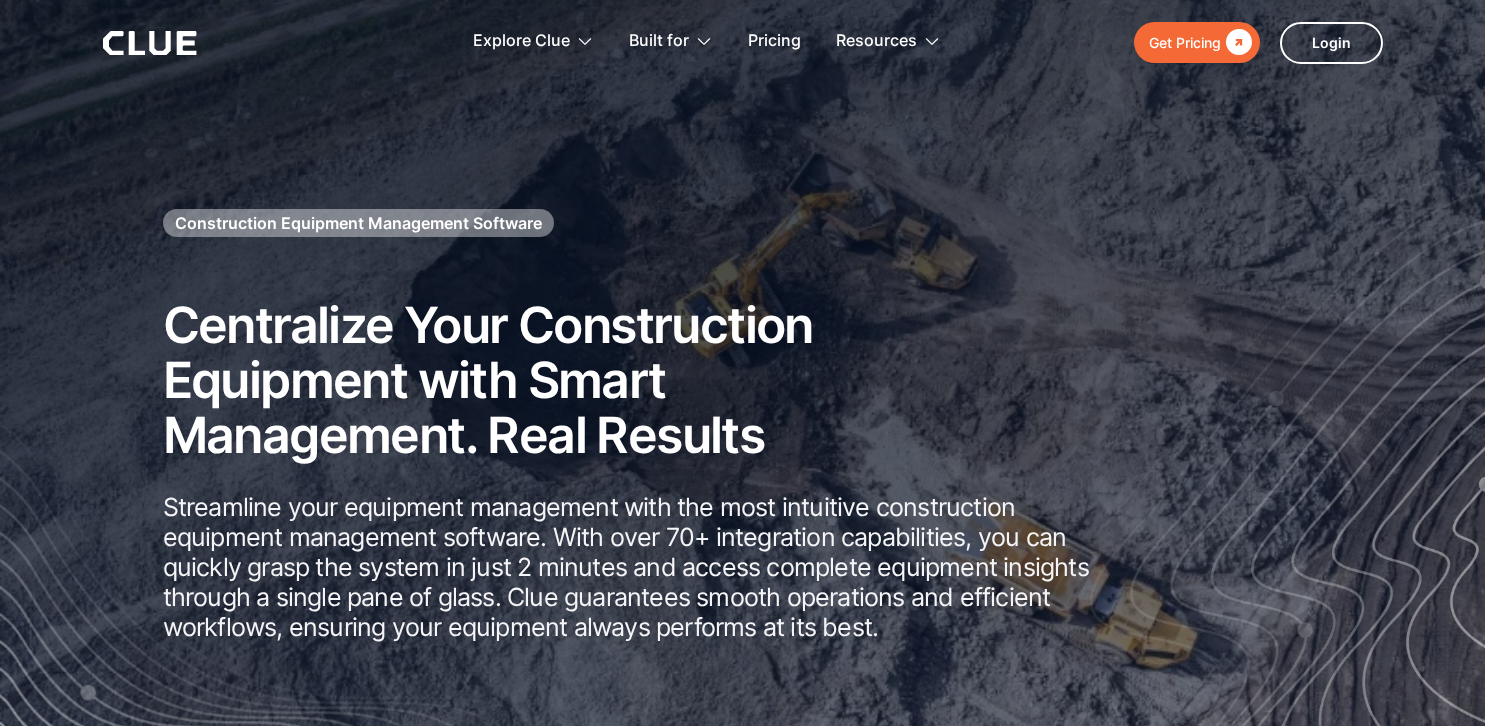 scroll, scrollTop: 0, scrollLeft: 0, axis: both 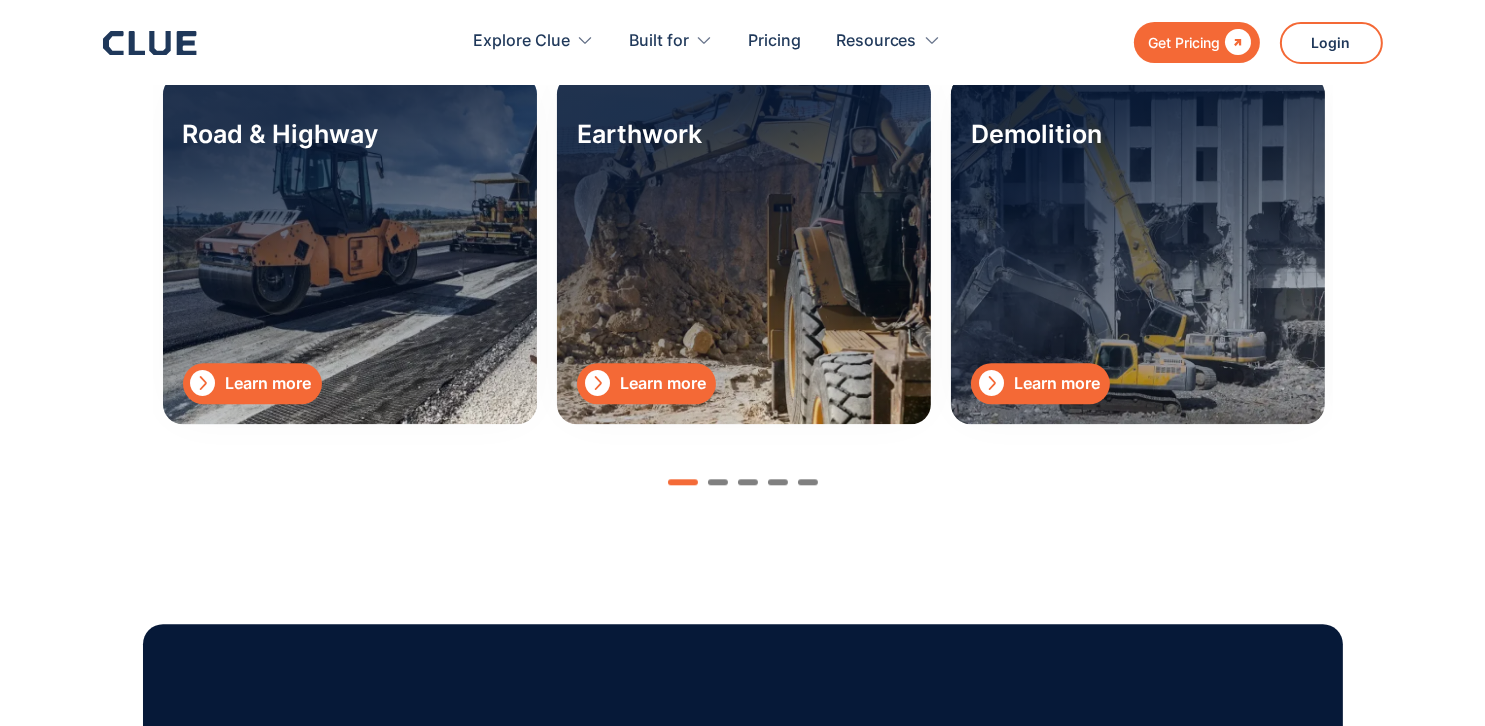 click on "Learn more" at bounding box center (663, 383) 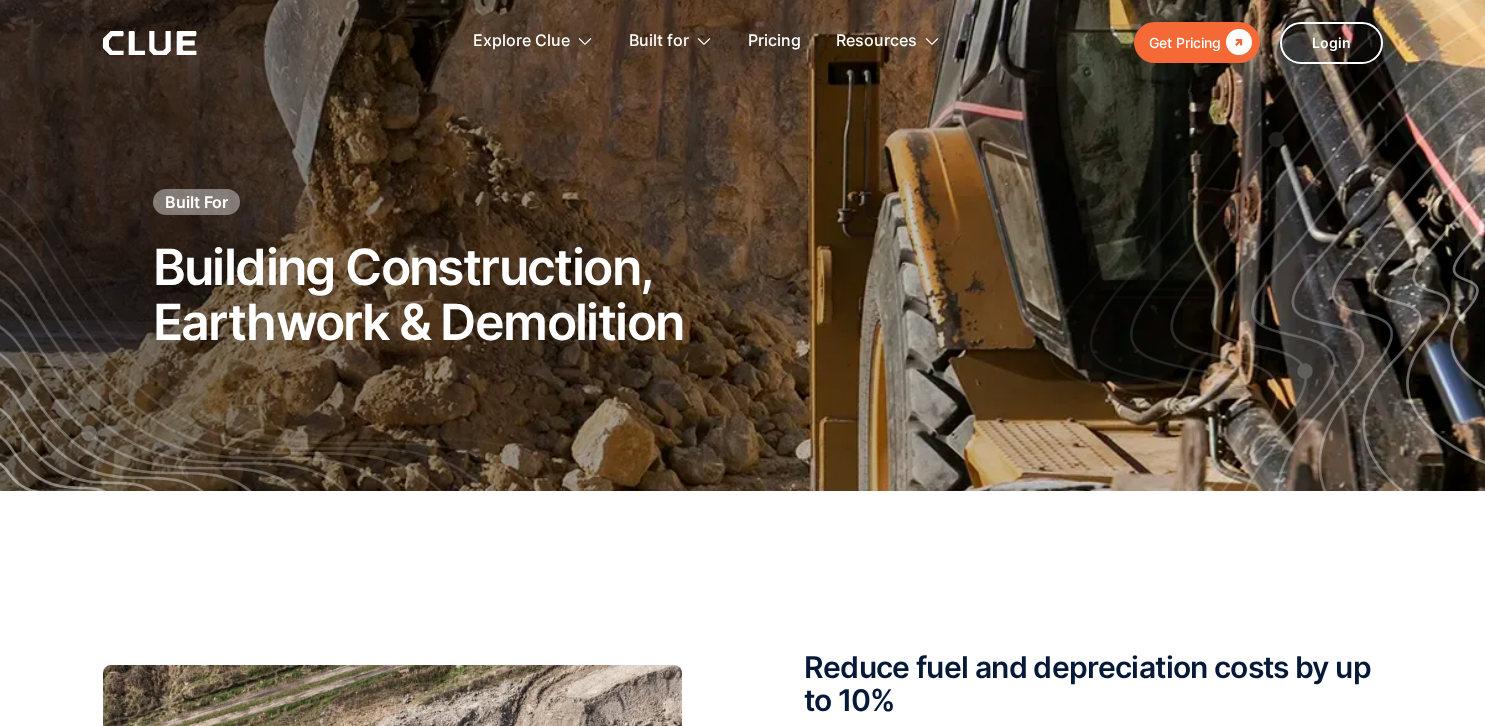 scroll, scrollTop: 0, scrollLeft: 0, axis: both 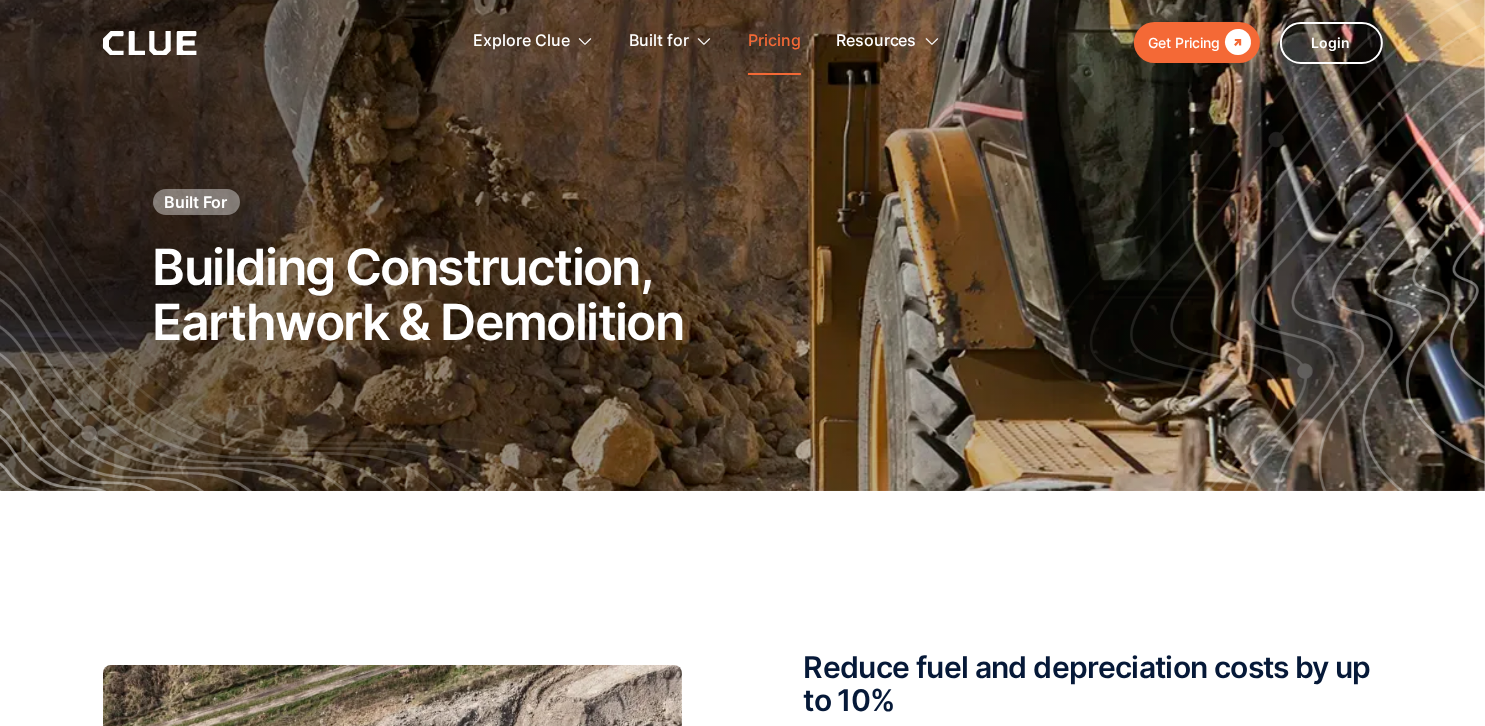 click on "Pricing" at bounding box center (774, 41) 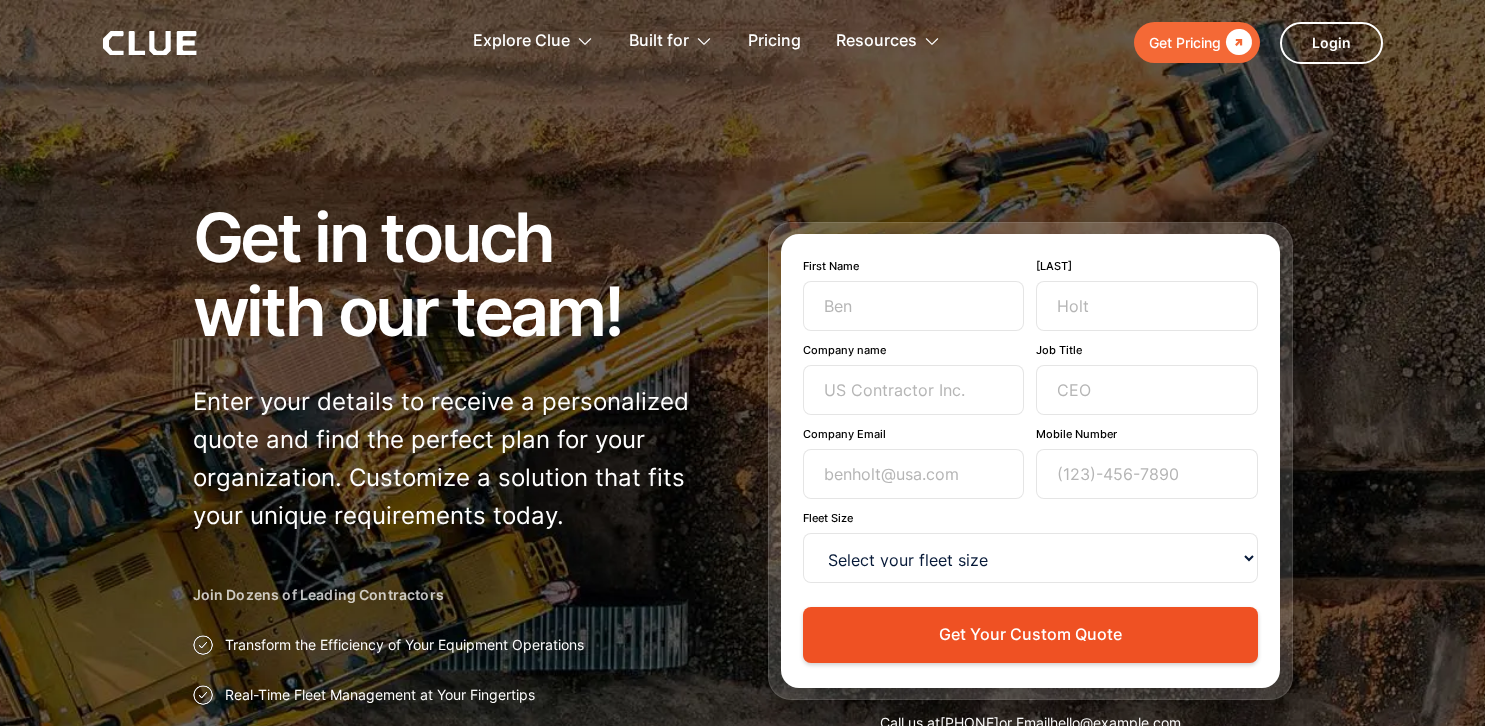 scroll, scrollTop: 0, scrollLeft: 0, axis: both 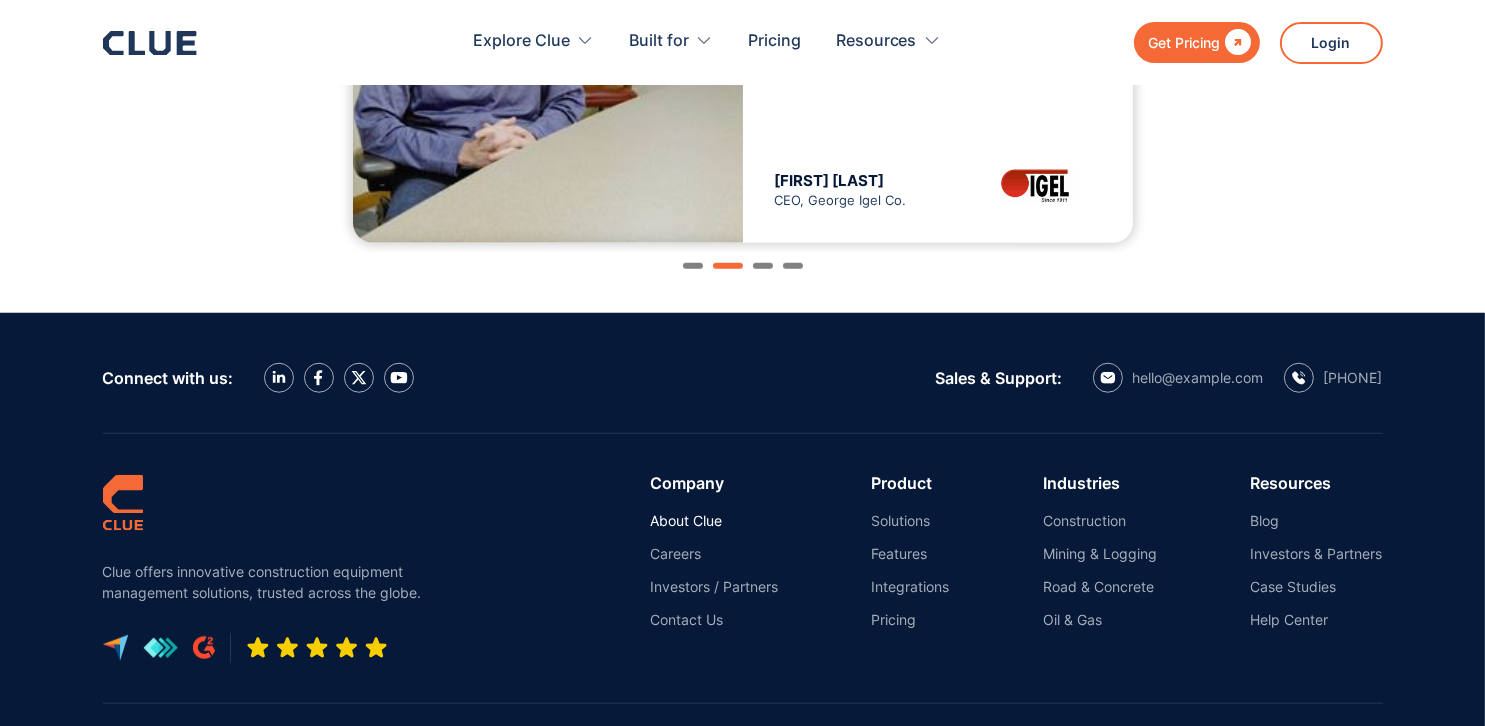 click on "About Clue" at bounding box center [714, 521] 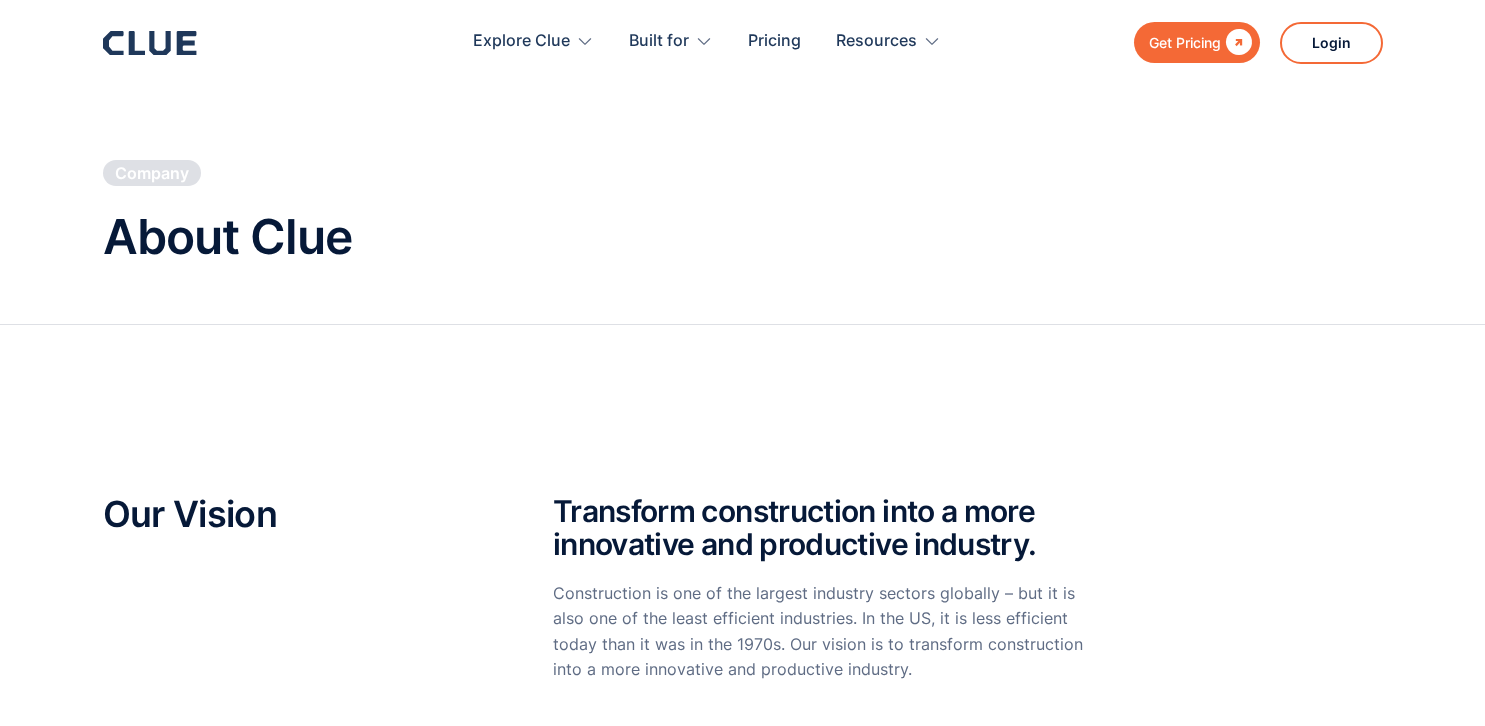 scroll, scrollTop: 0, scrollLeft: 0, axis: both 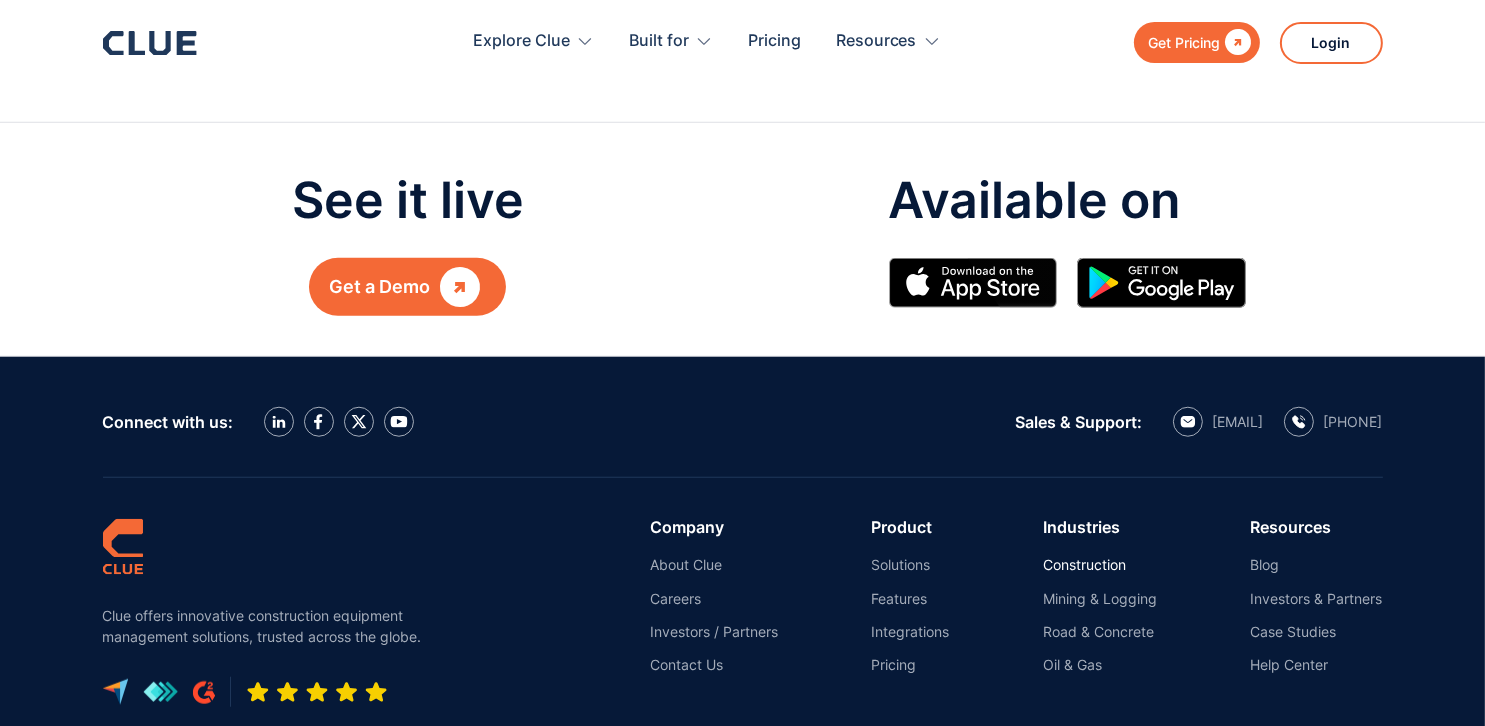 click on "Construction" at bounding box center (1100, 565) 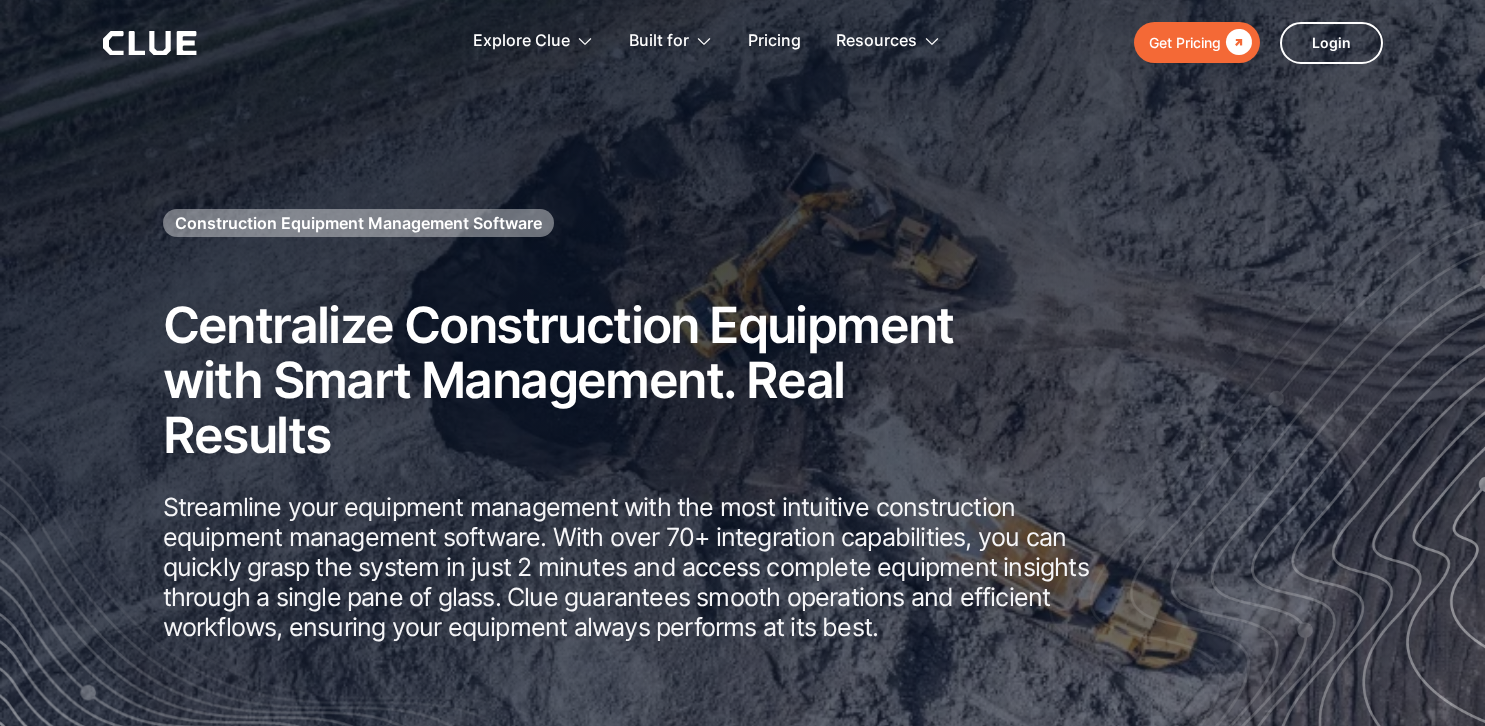 scroll, scrollTop: 0, scrollLeft: 0, axis: both 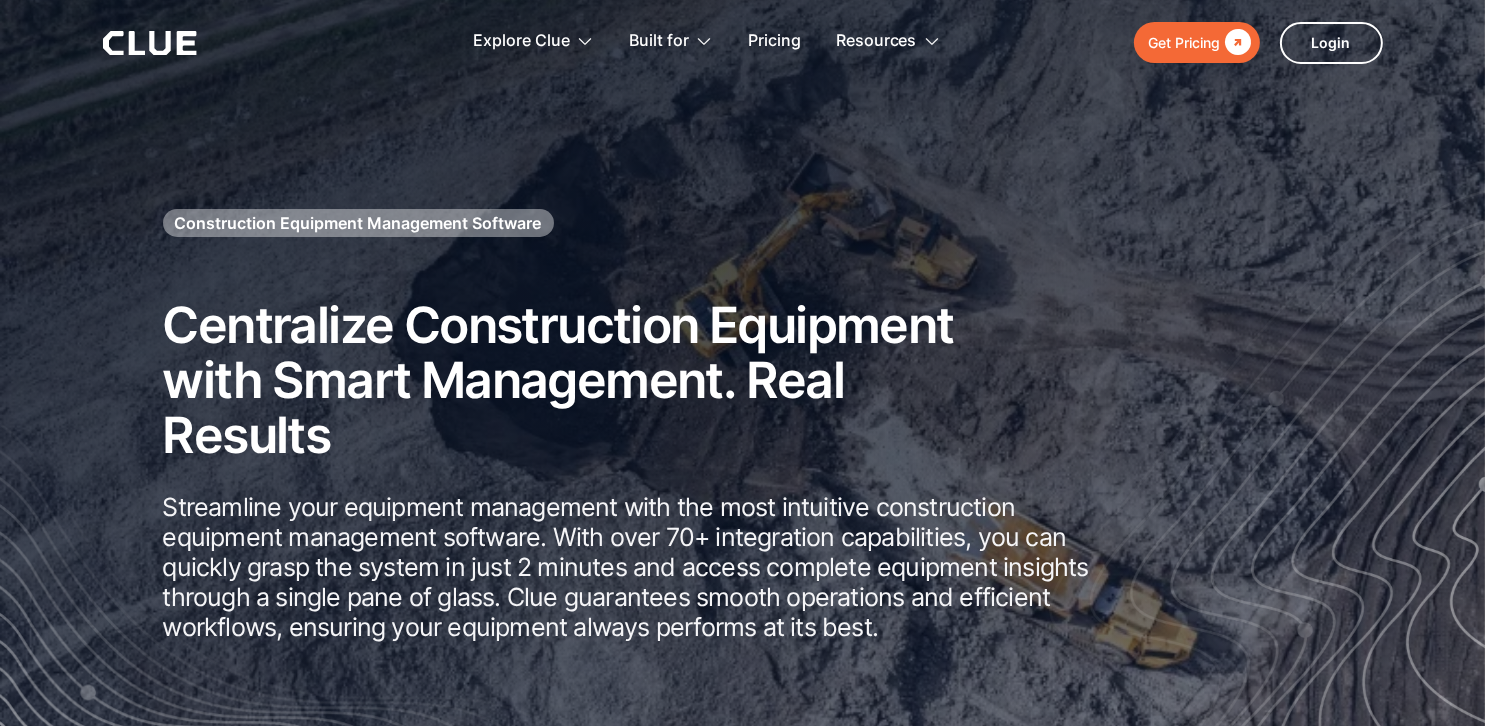 click on "Construction Equipment Management Software" at bounding box center (358, 223) 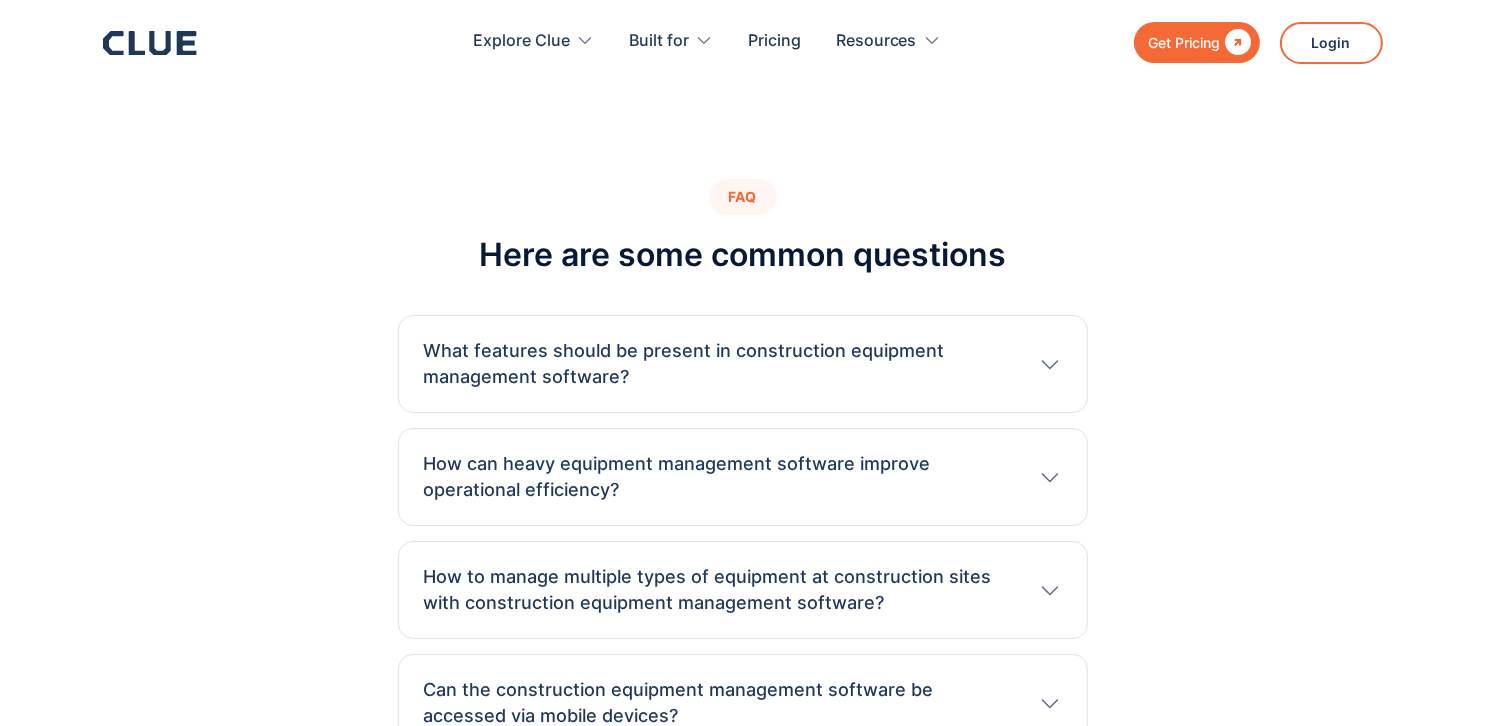 scroll, scrollTop: 9200, scrollLeft: 0, axis: vertical 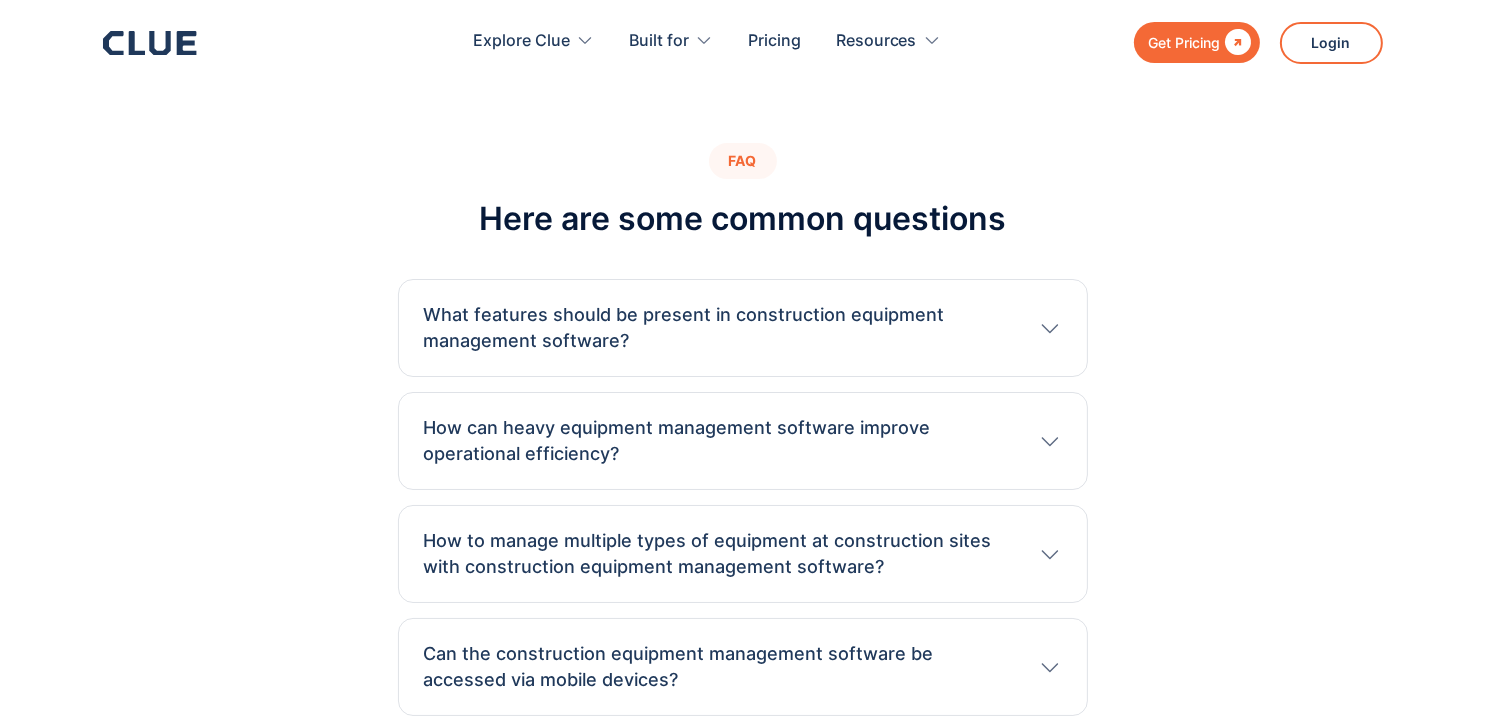 click at bounding box center [1050, 328] 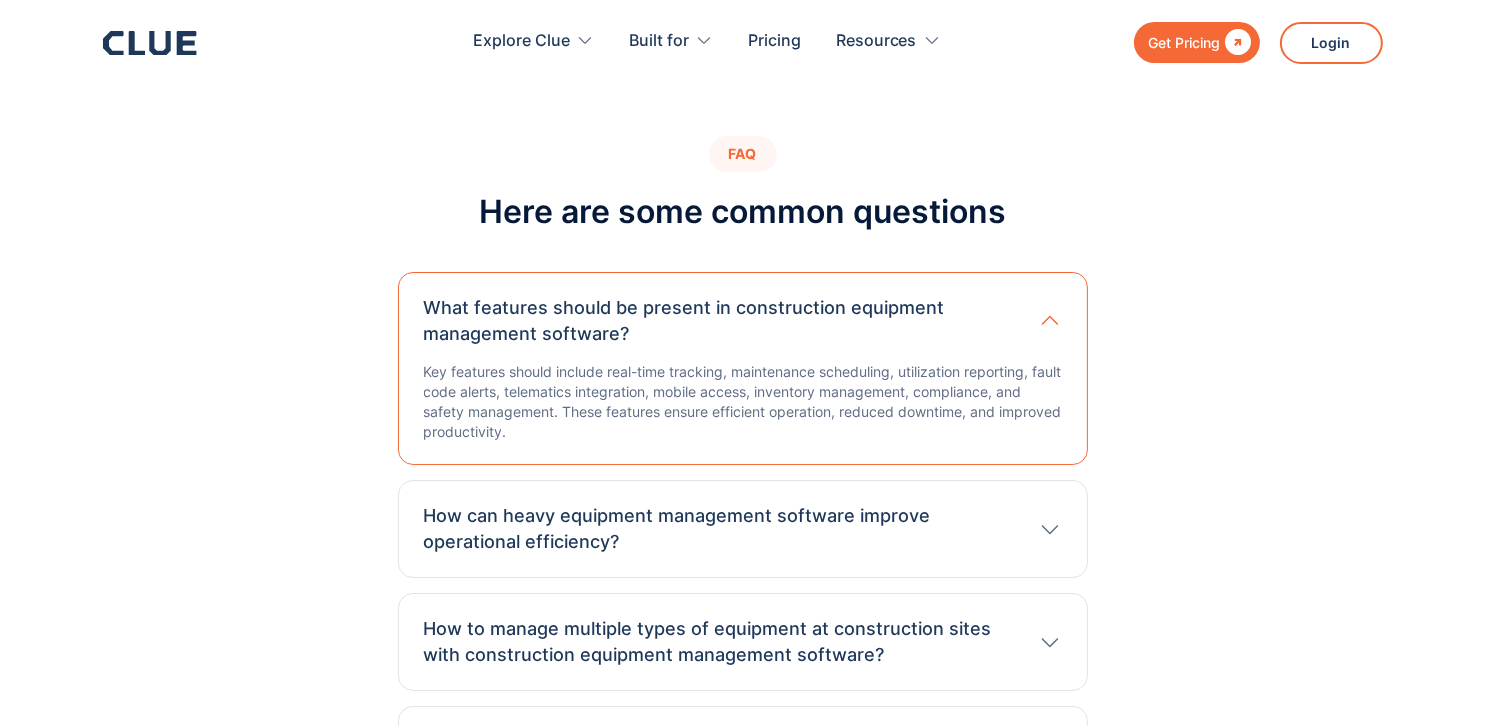 scroll, scrollTop: 9200, scrollLeft: 0, axis: vertical 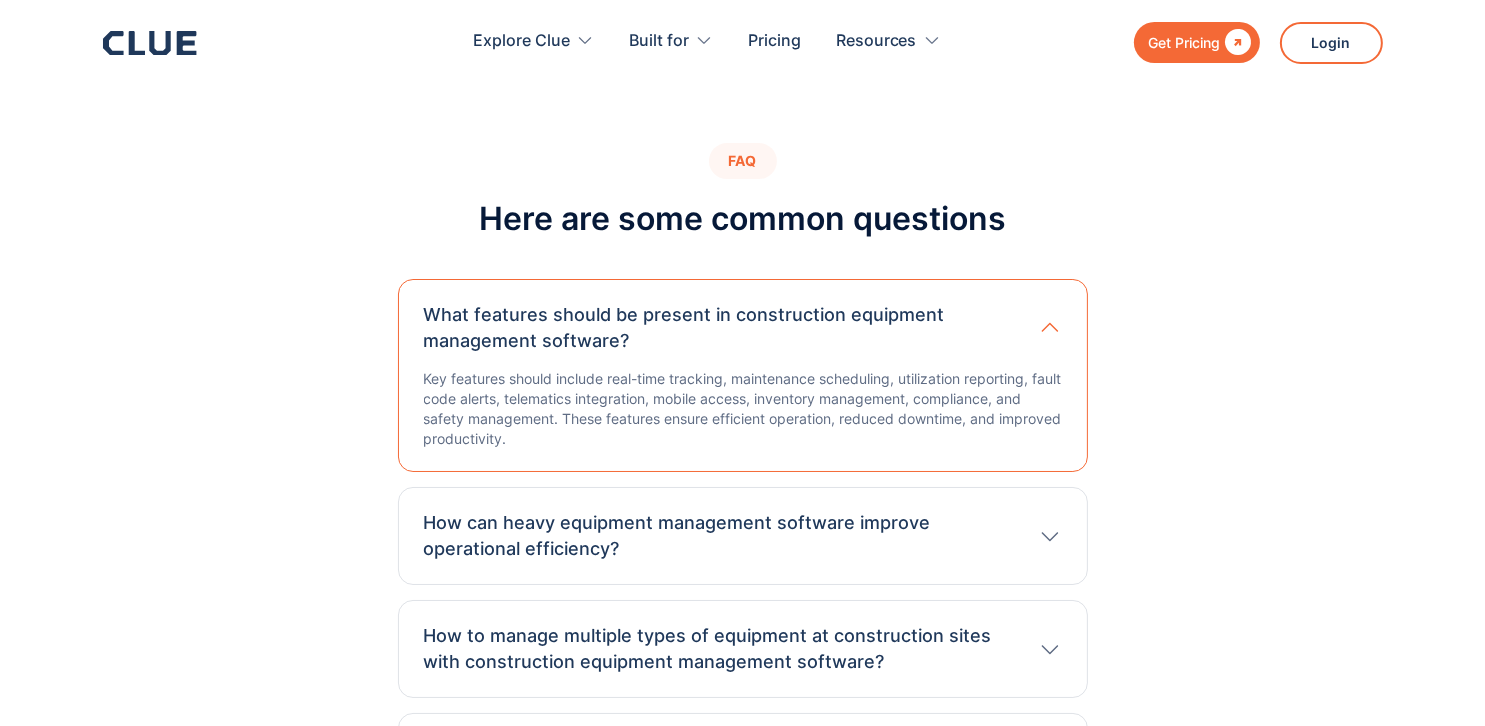 click at bounding box center [1049, 327] 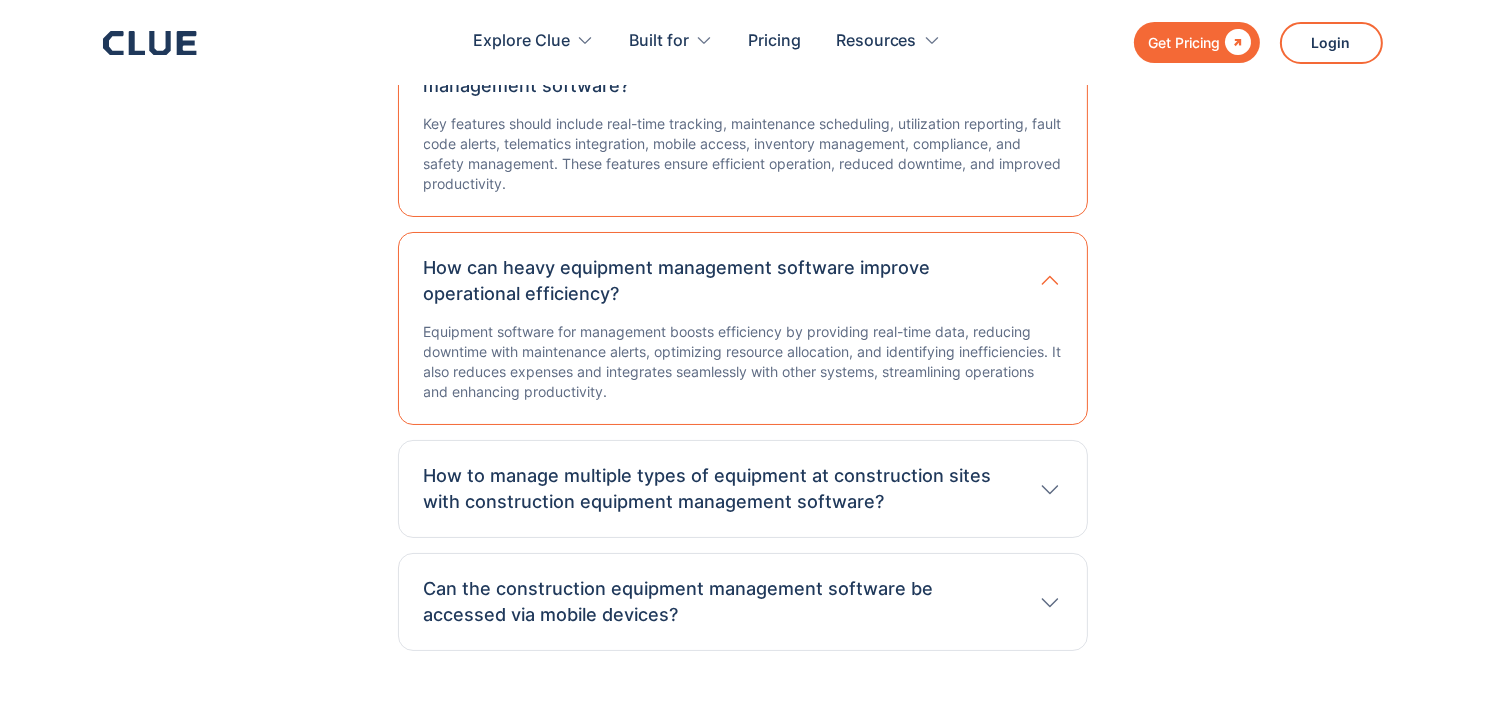 scroll, scrollTop: 9500, scrollLeft: 0, axis: vertical 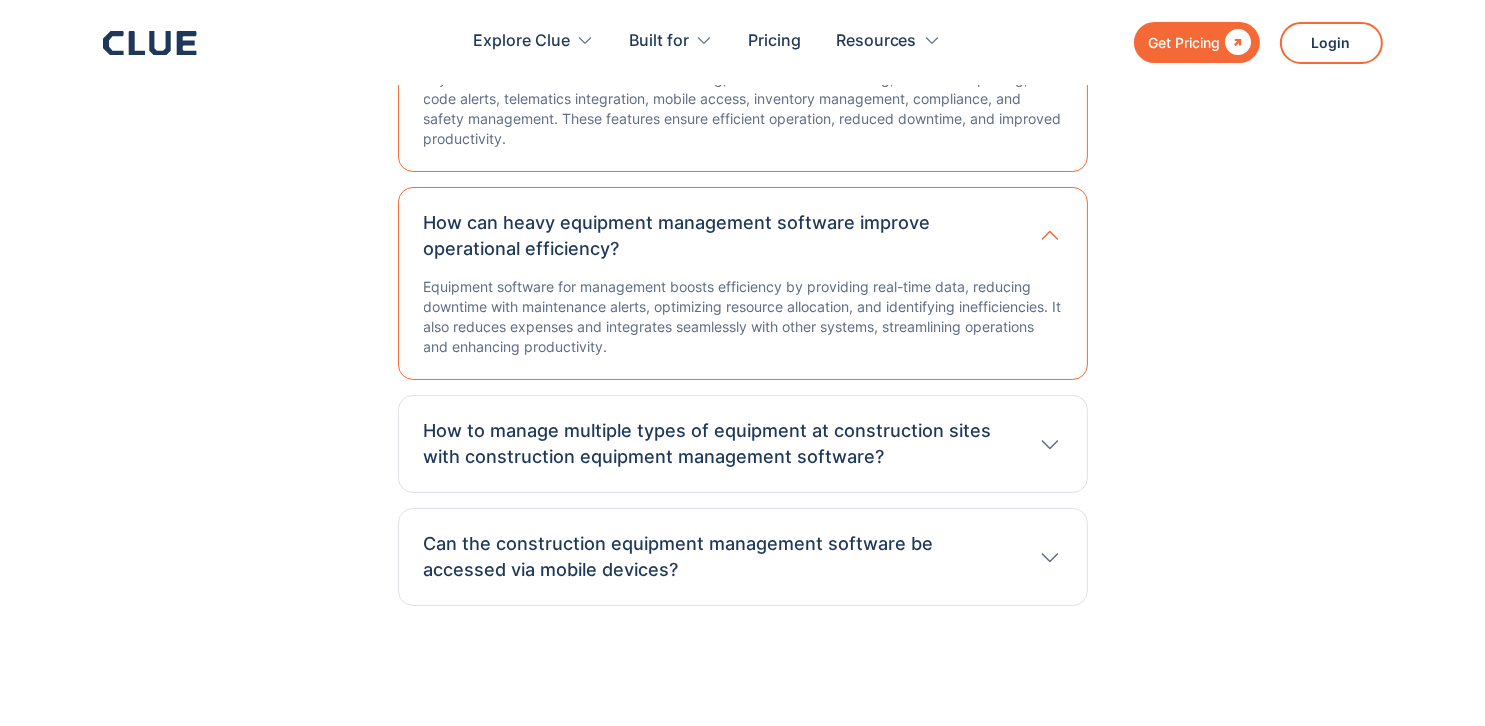 click at bounding box center (1049, 28) 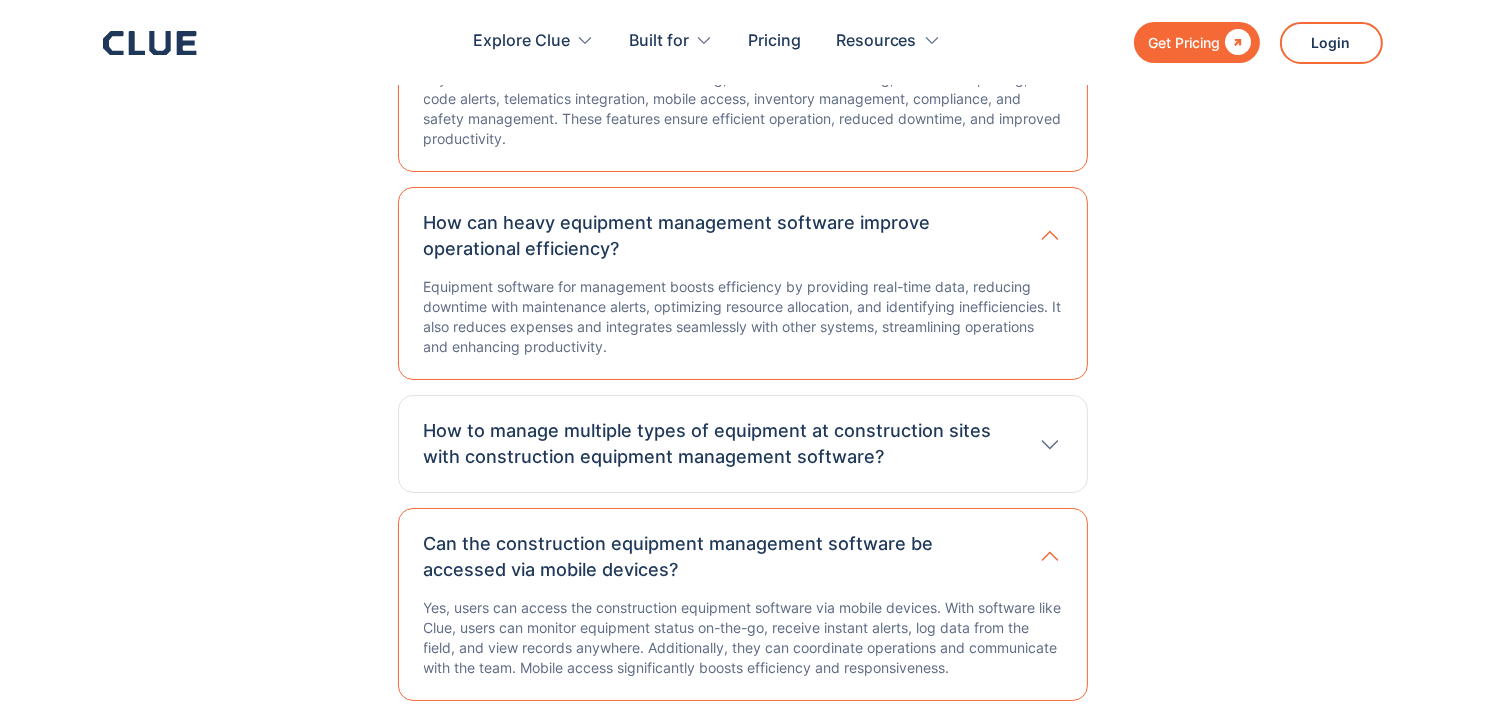 click at bounding box center (1049, 28) 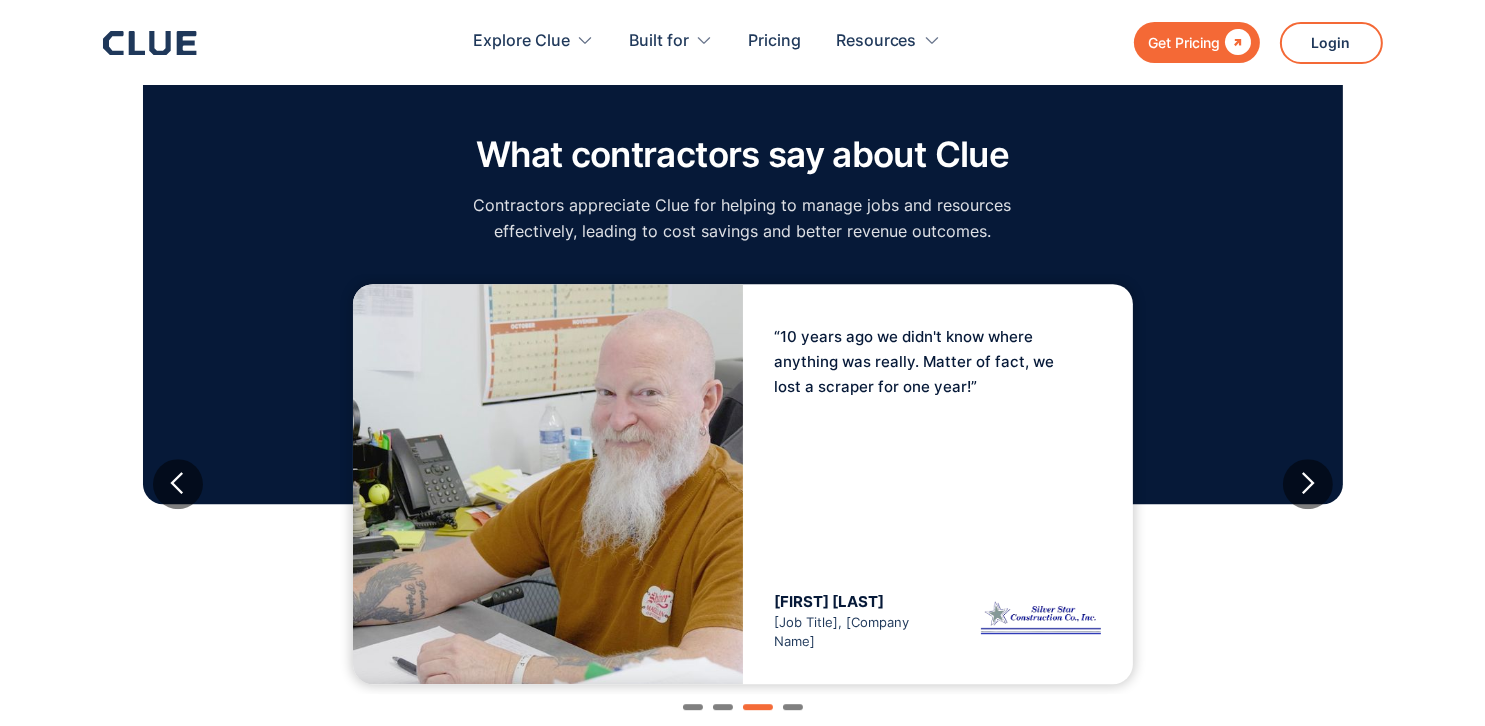 scroll, scrollTop: 7200, scrollLeft: 0, axis: vertical 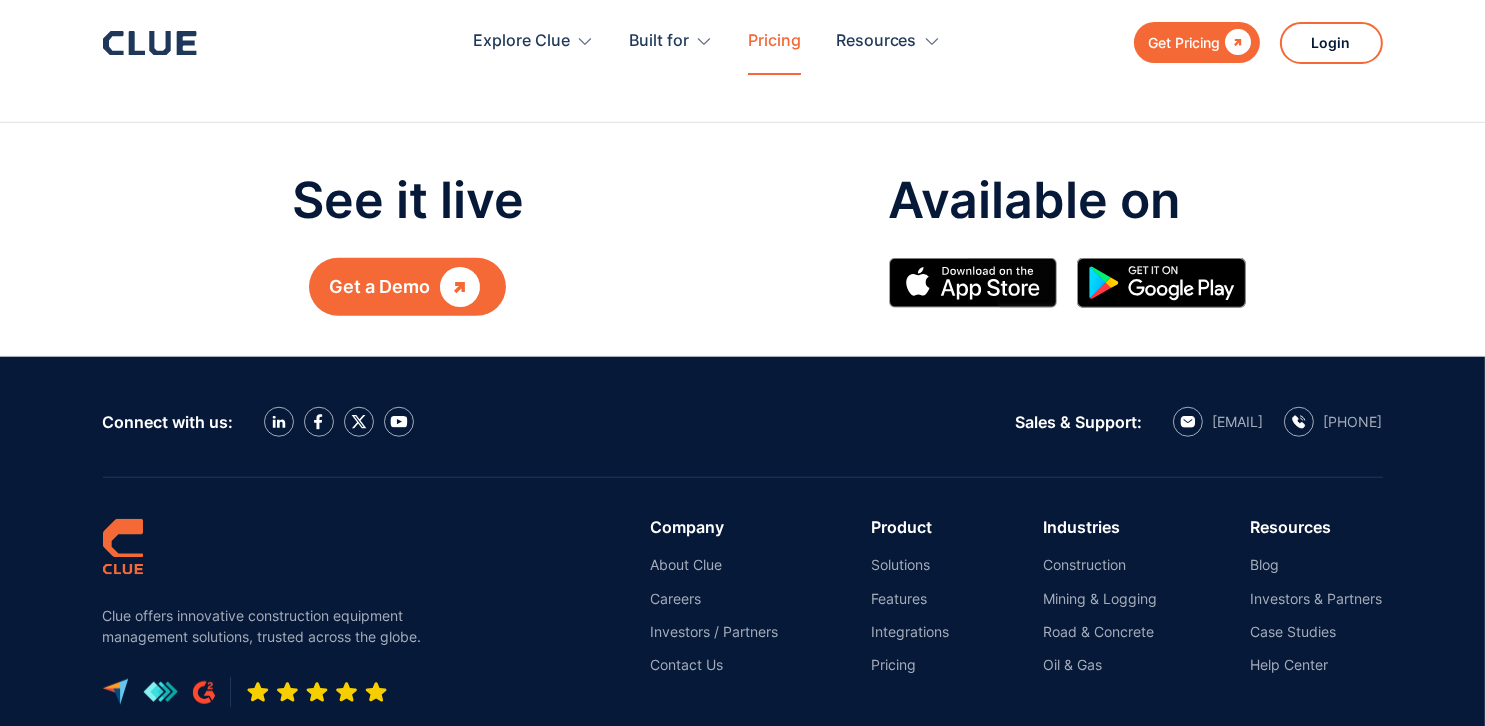 click on "Pricing" at bounding box center [774, 41] 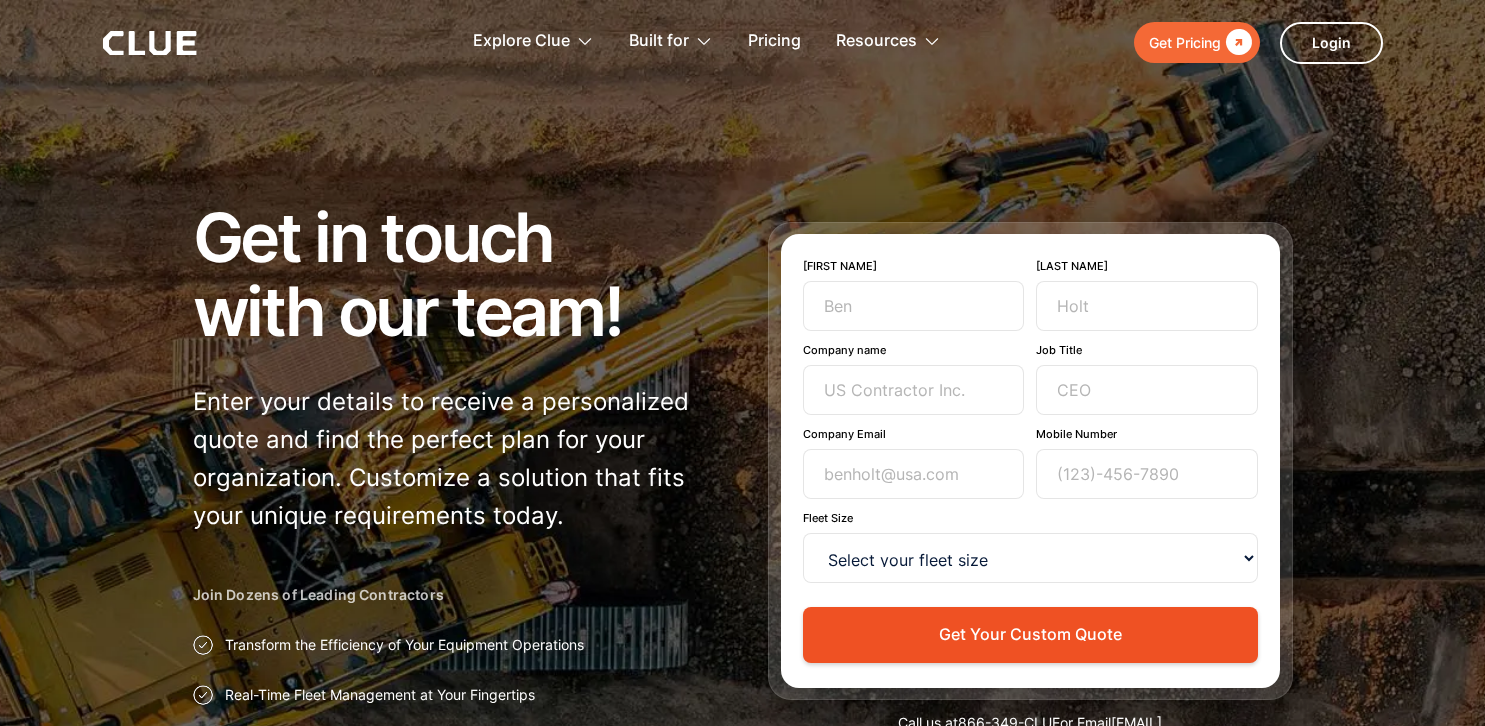 scroll, scrollTop: 0, scrollLeft: 0, axis: both 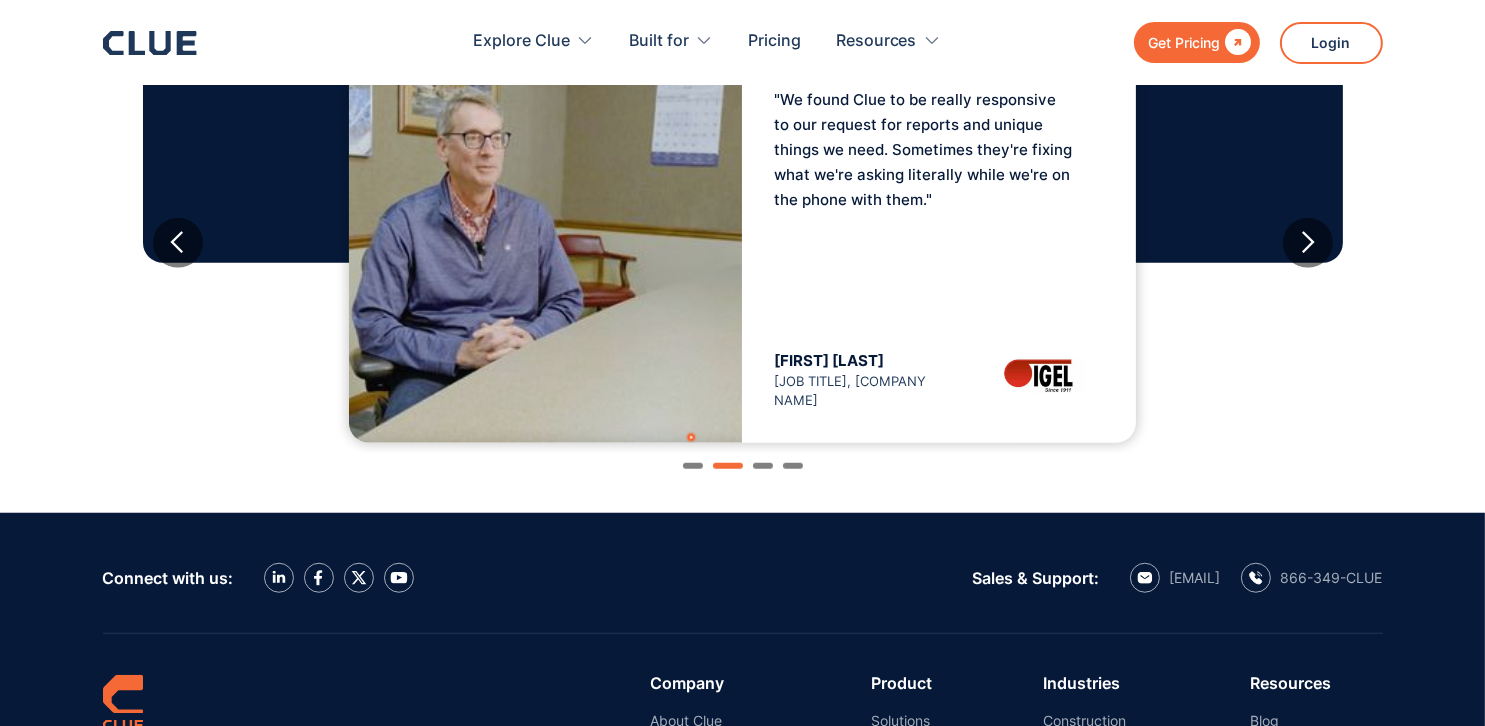 click at bounding box center (743, 473) 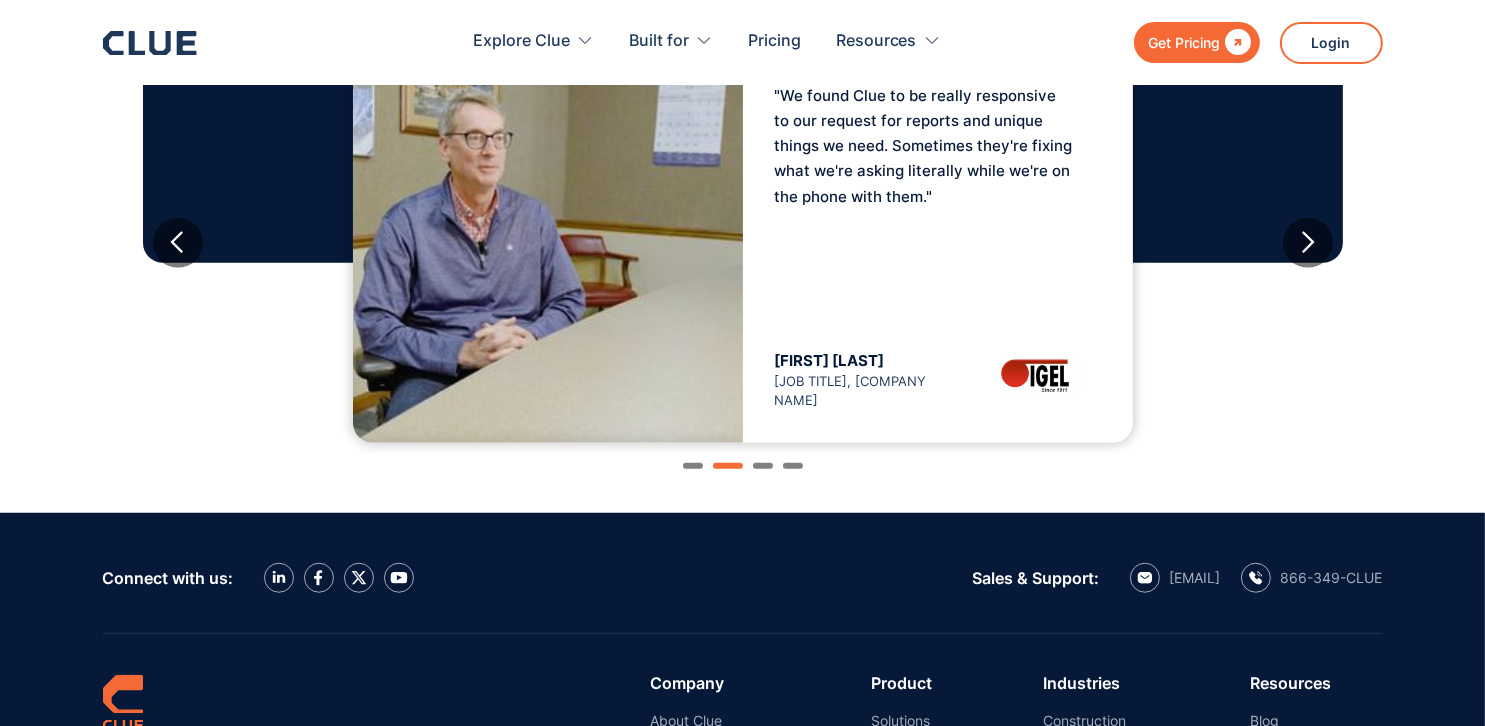 click at bounding box center (763, 466) 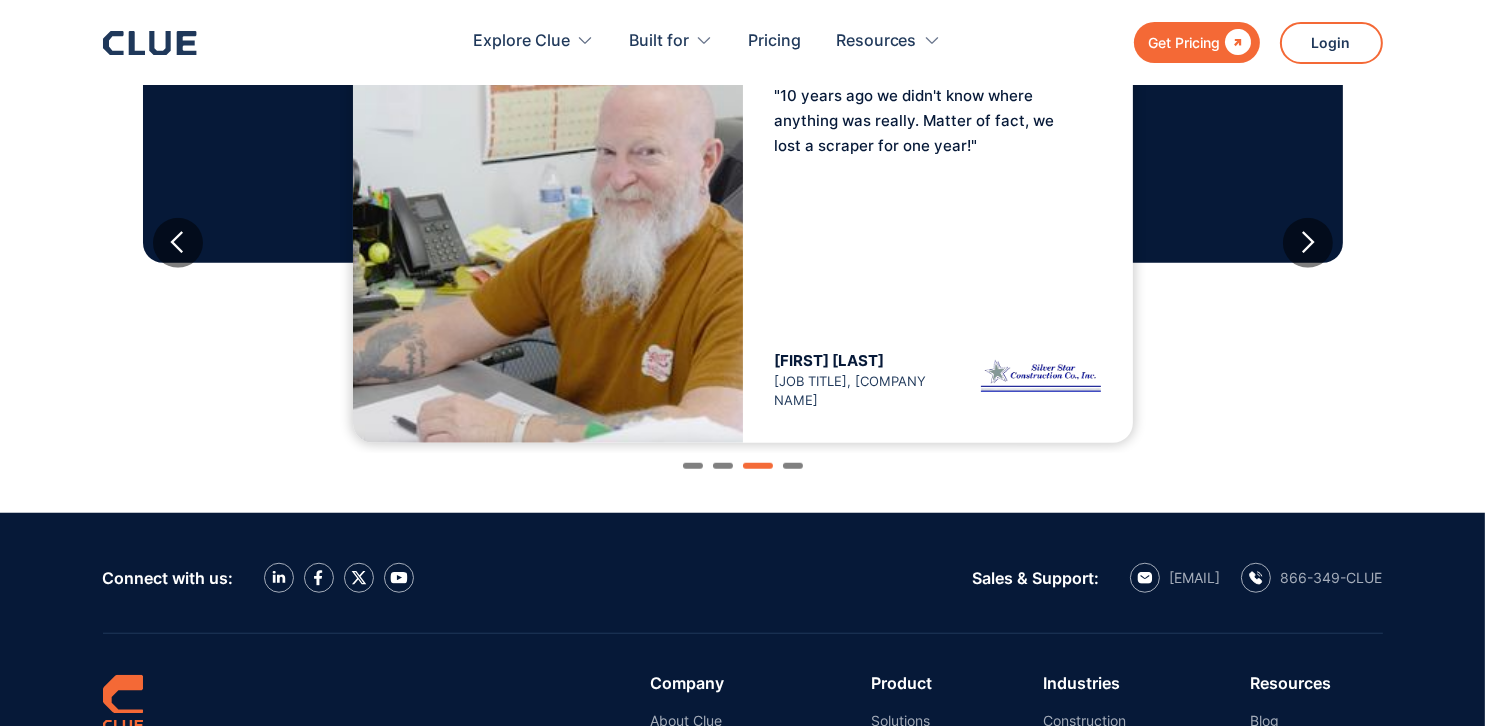 click at bounding box center (793, 466) 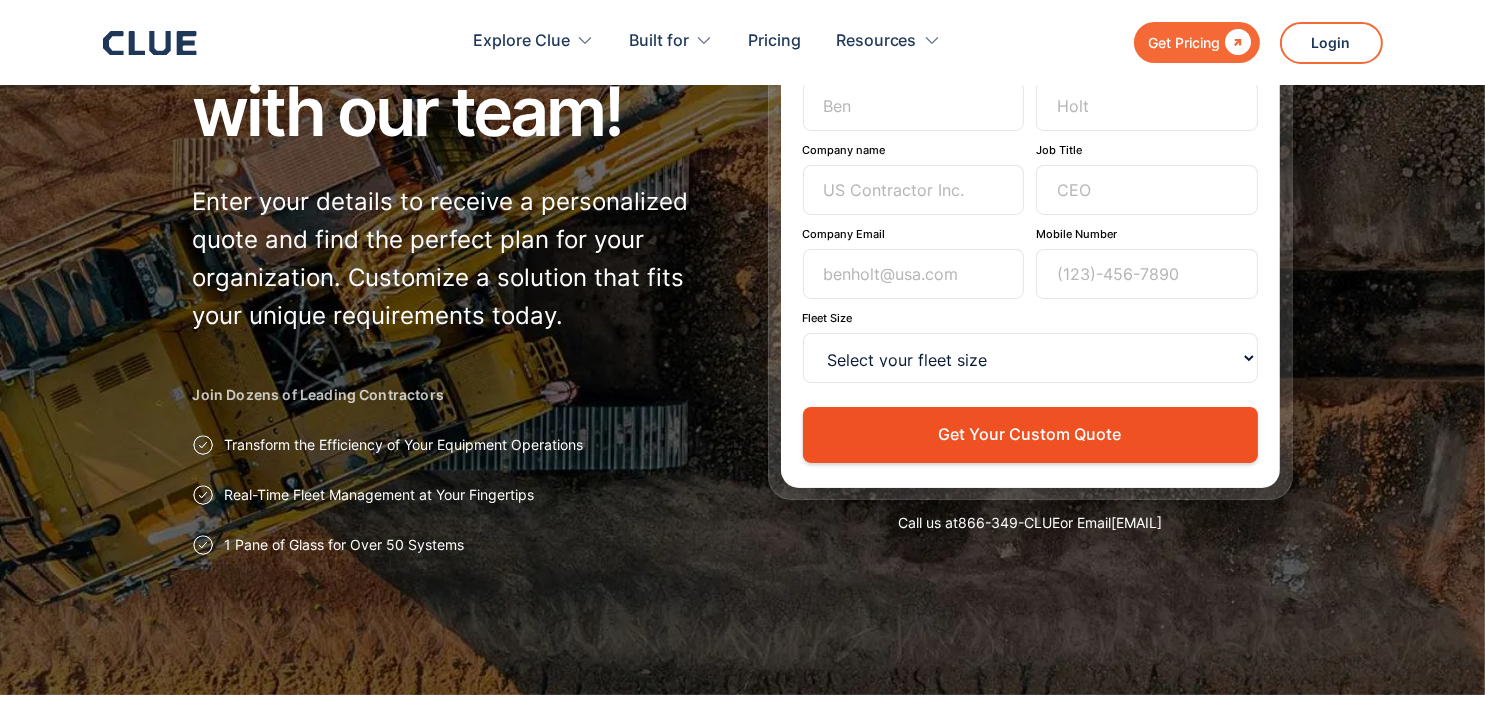 scroll, scrollTop: 0, scrollLeft: 0, axis: both 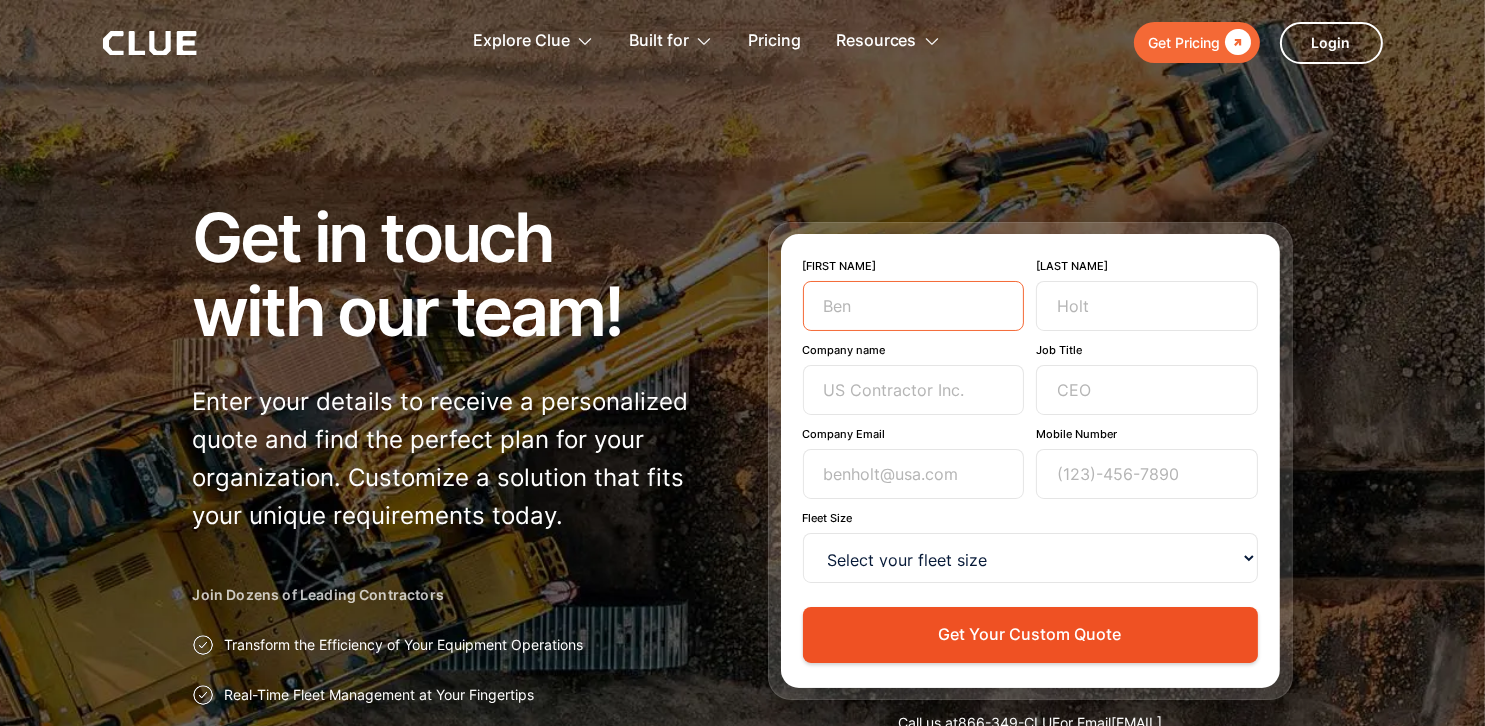 click on "[FIRST NAME]" at bounding box center (914, 306) 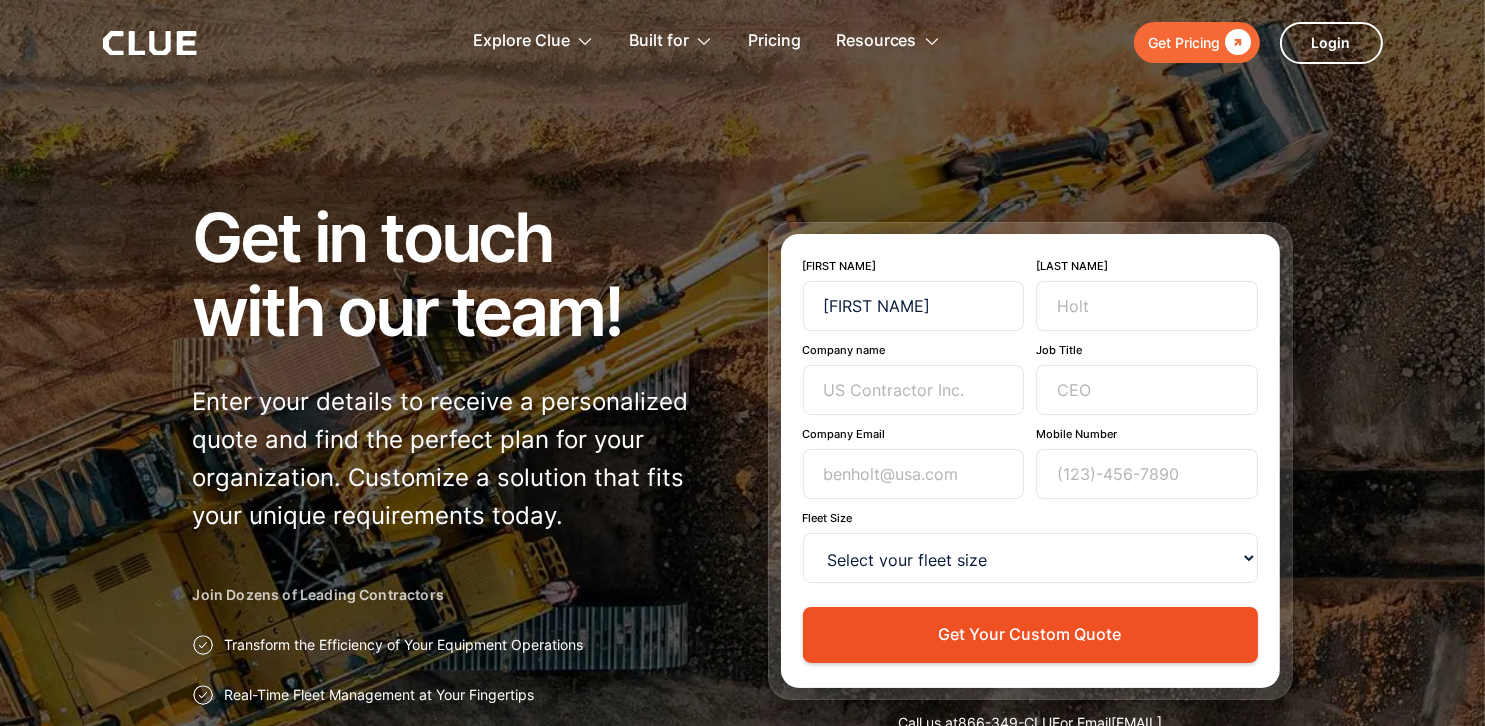 type on "[LAST NAME]" 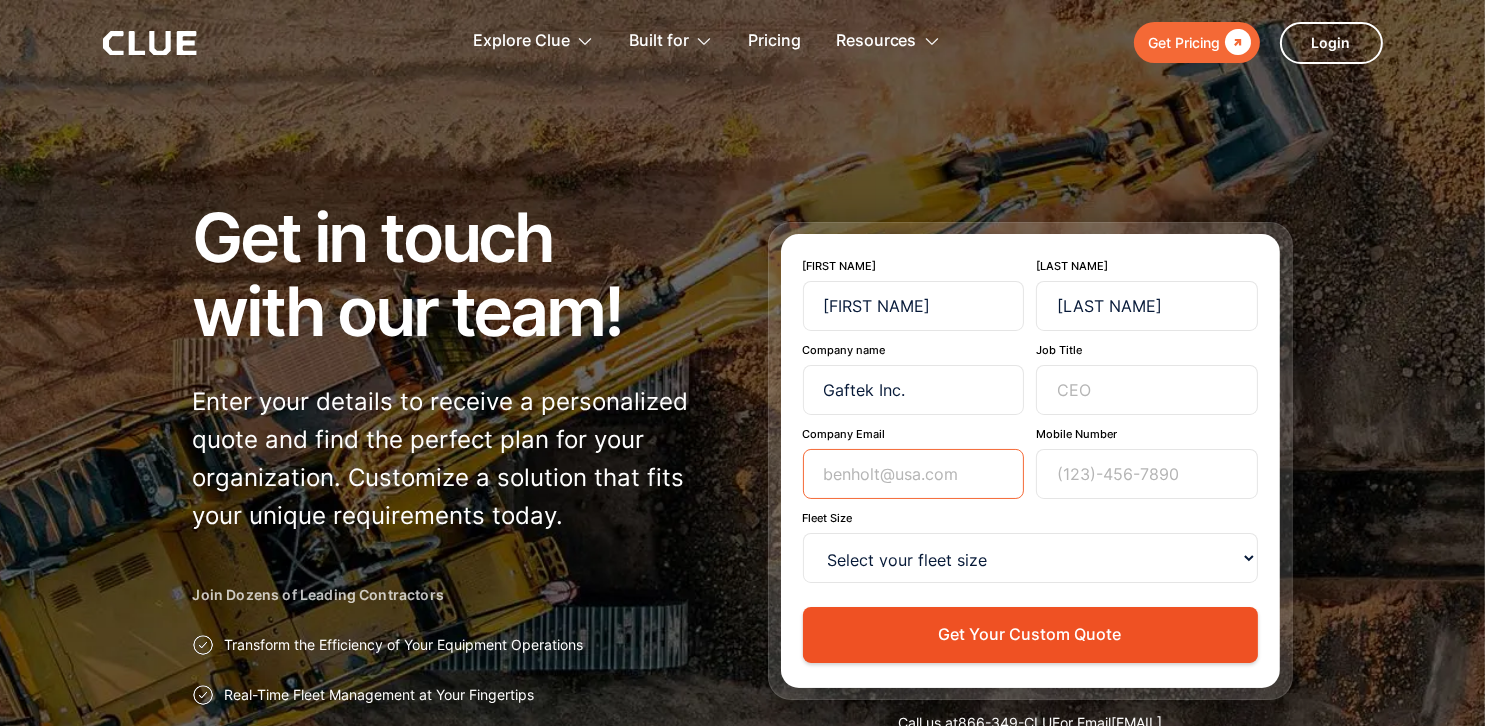 type on "[EMAIL]" 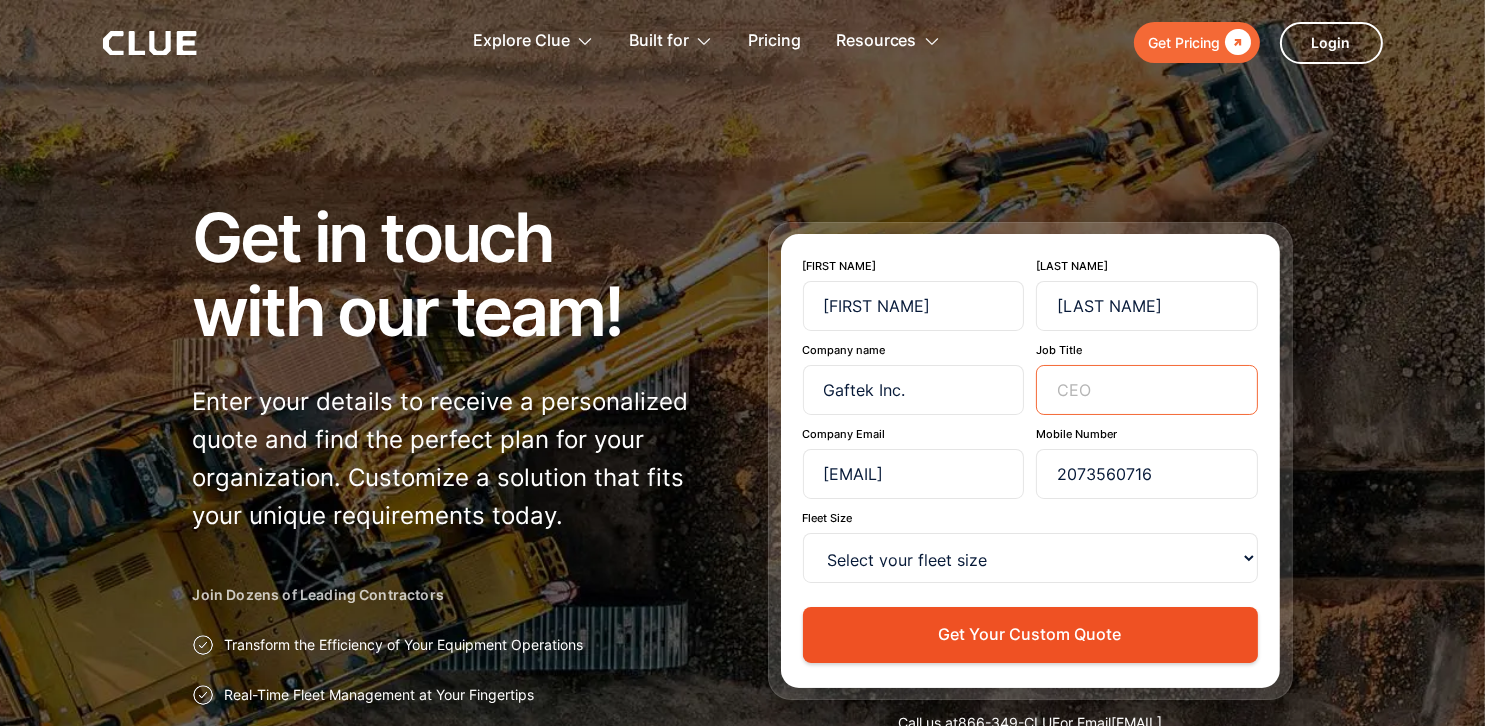 click on "Job Title" at bounding box center [1147, 390] 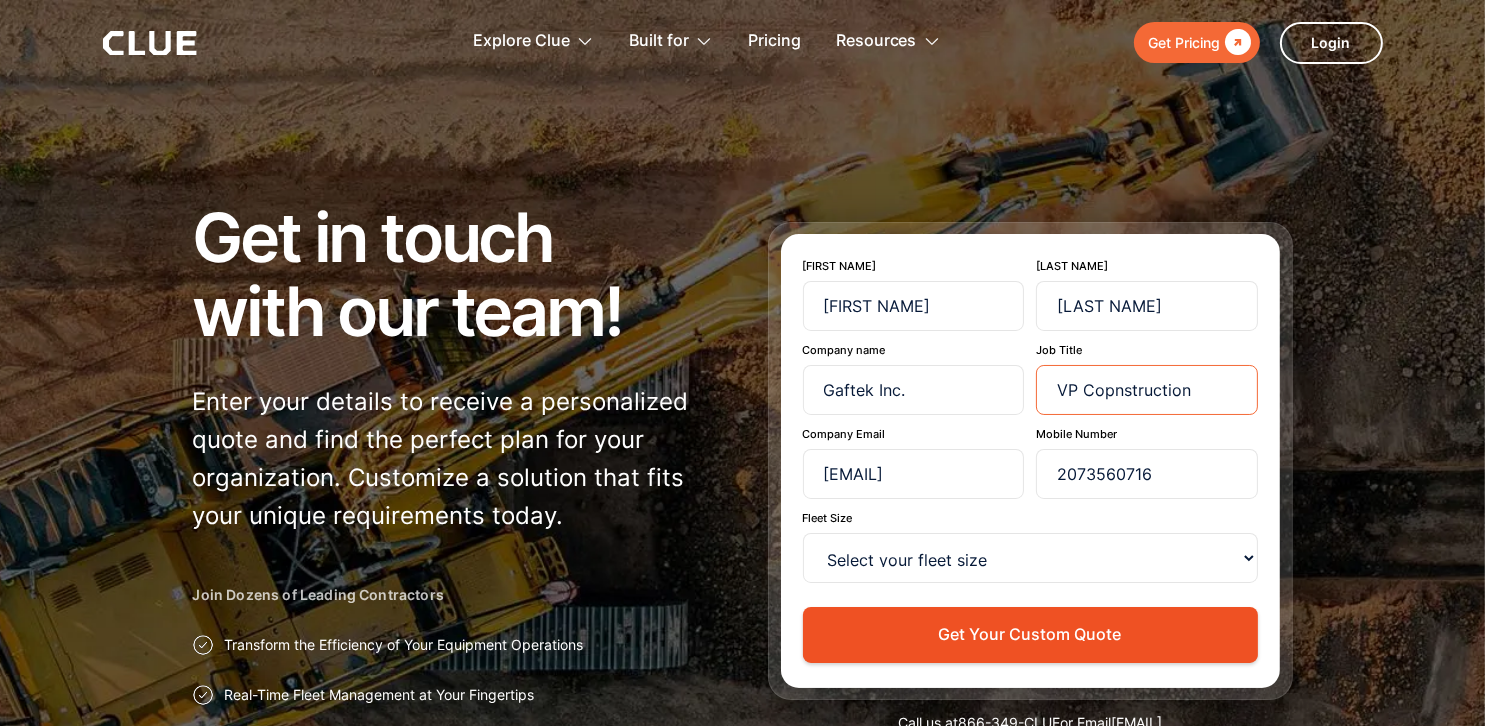 click on "VP Copnstruction" at bounding box center (1147, 390) 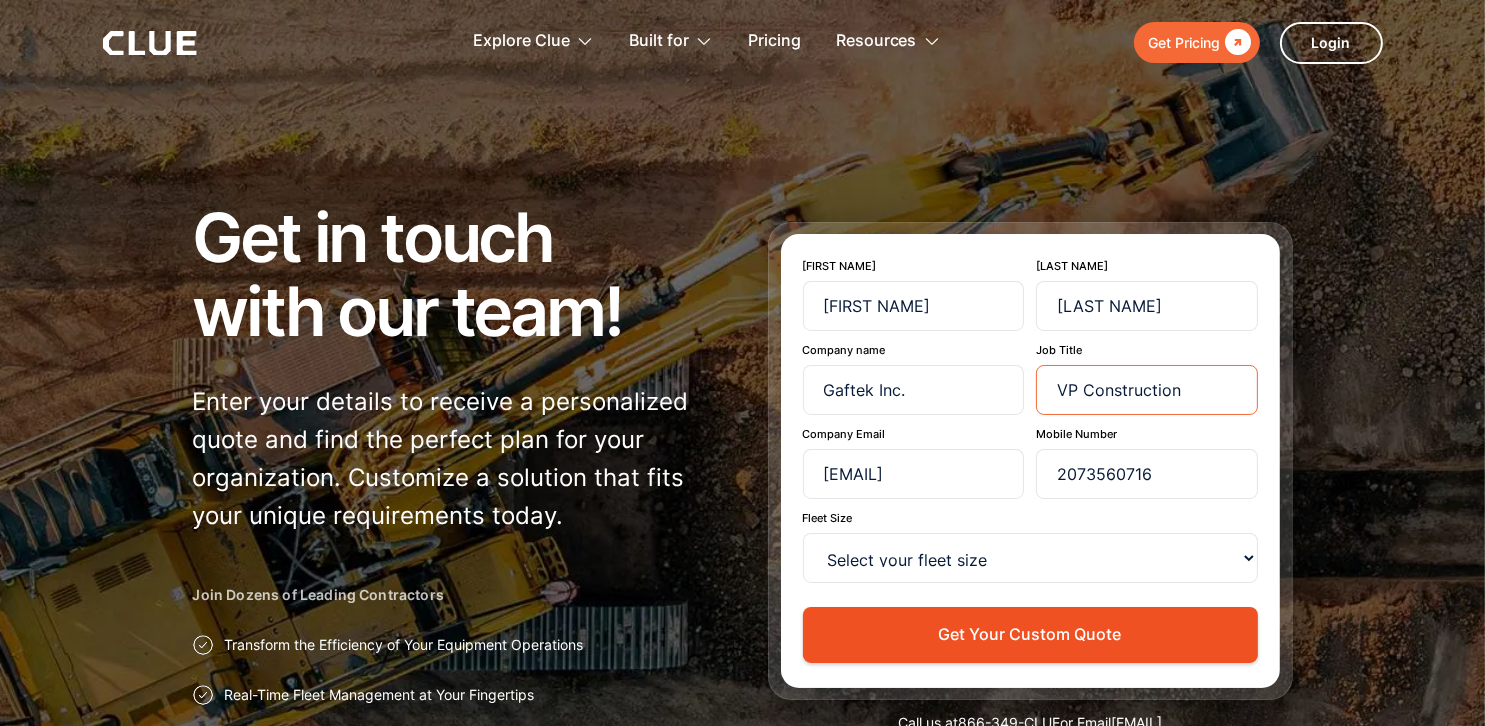 type on "VP Construction" 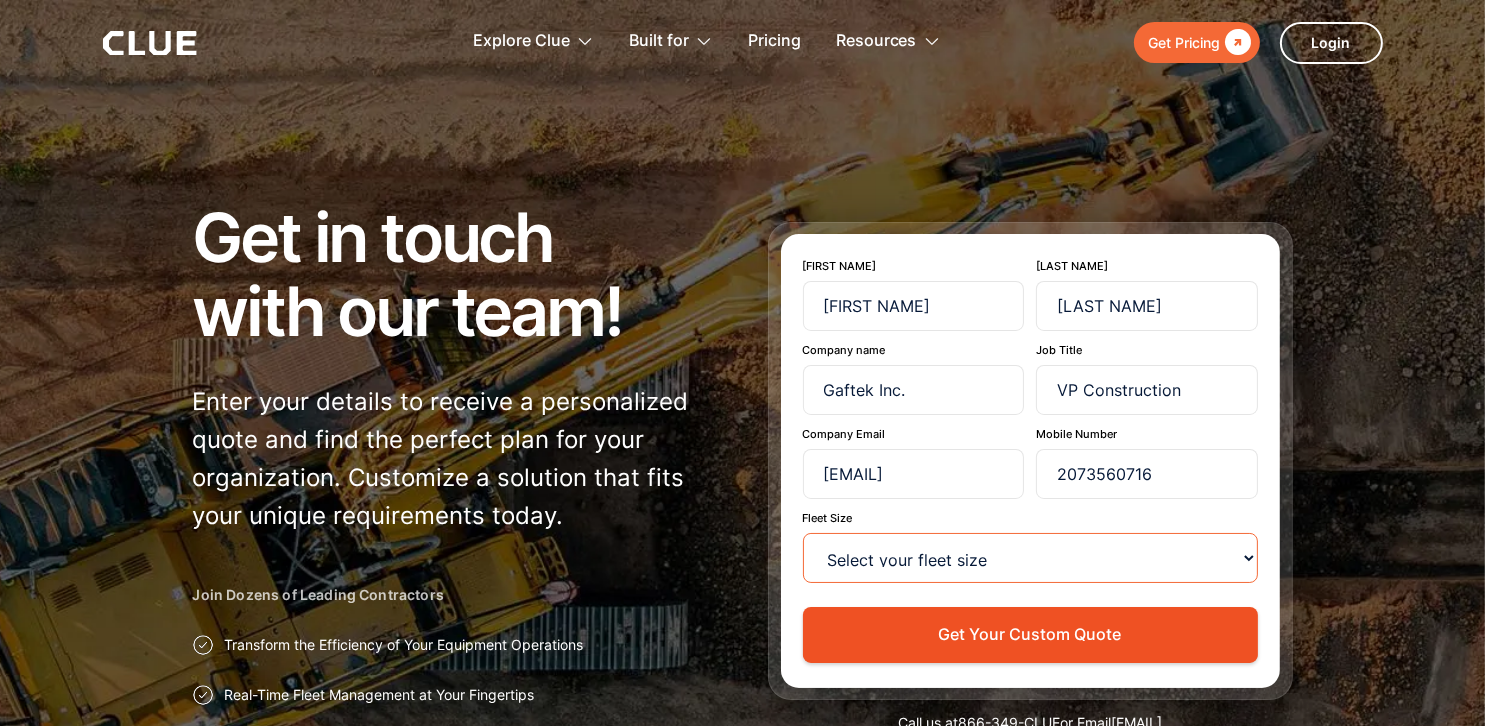 click on "Select your fleet size <15 15-99 100-499 500-999 >1000" at bounding box center (1030, 558) 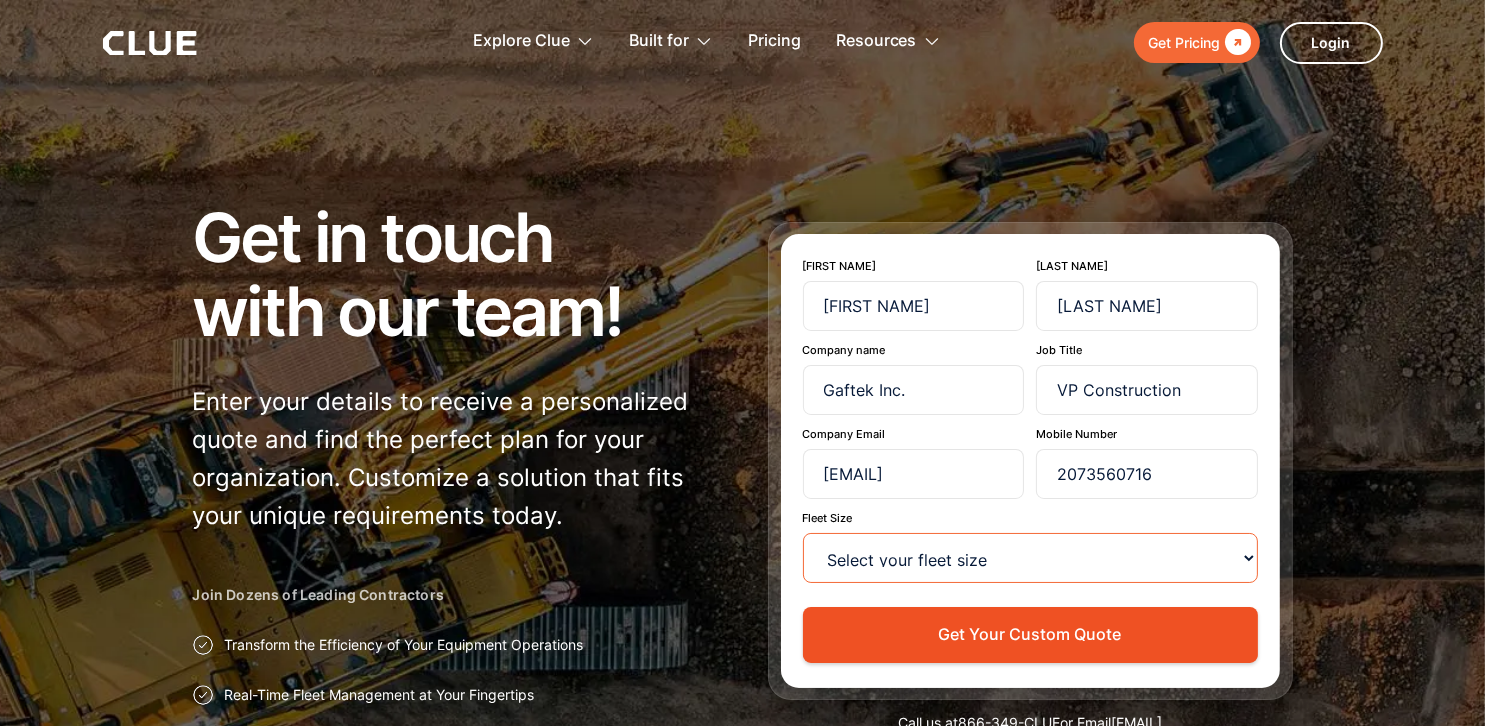 select on "<15" 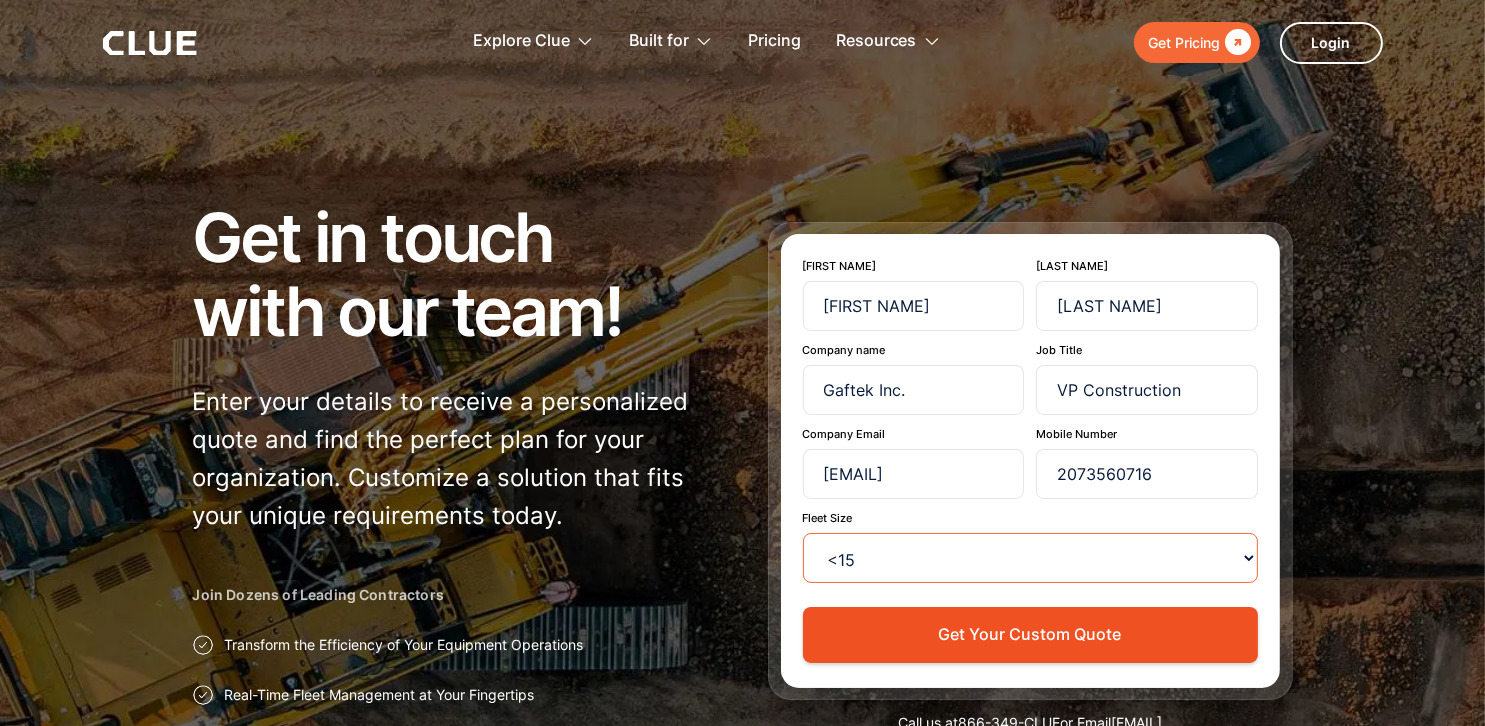 click on "Select your fleet size <15 15-99 100-499 500-999 >1000" at bounding box center [1030, 558] 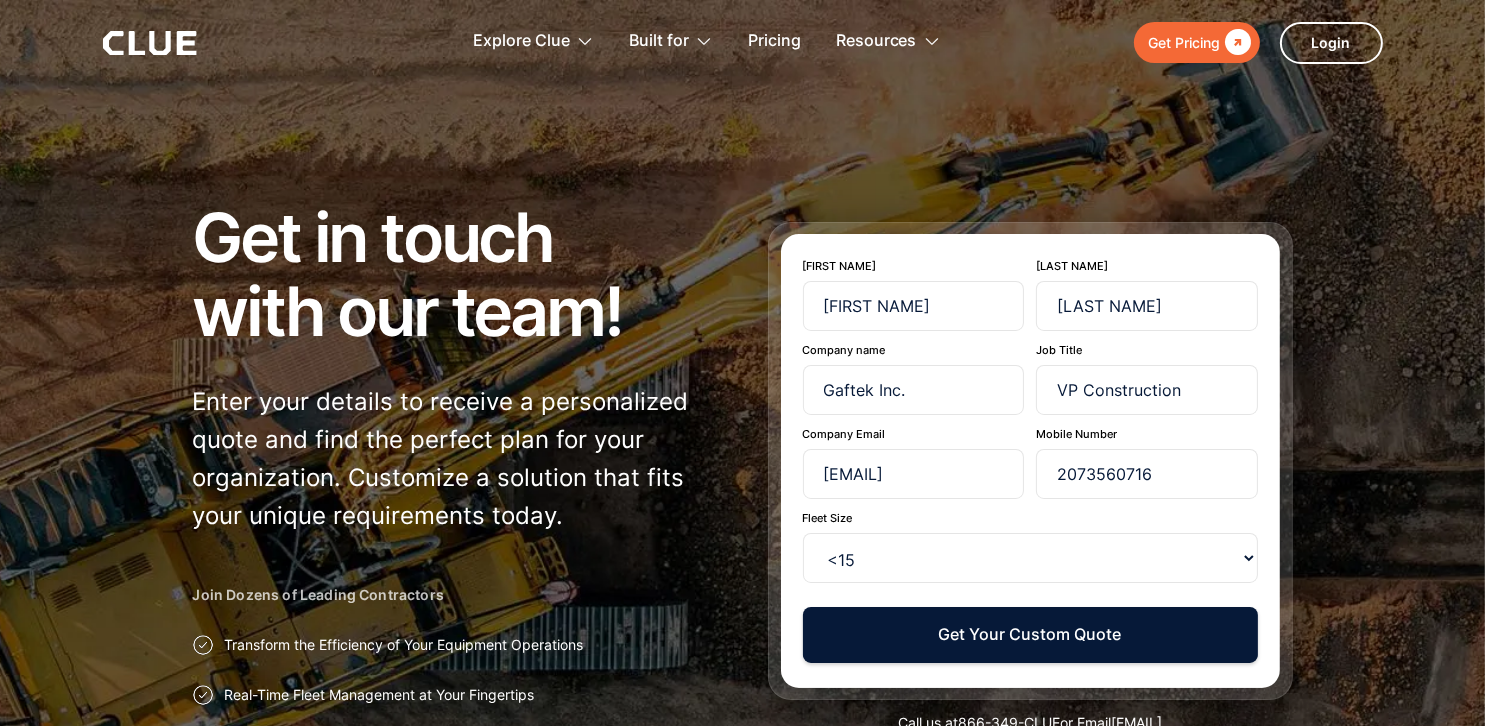 click on "Get Your Custom Quote" at bounding box center [1030, 634] 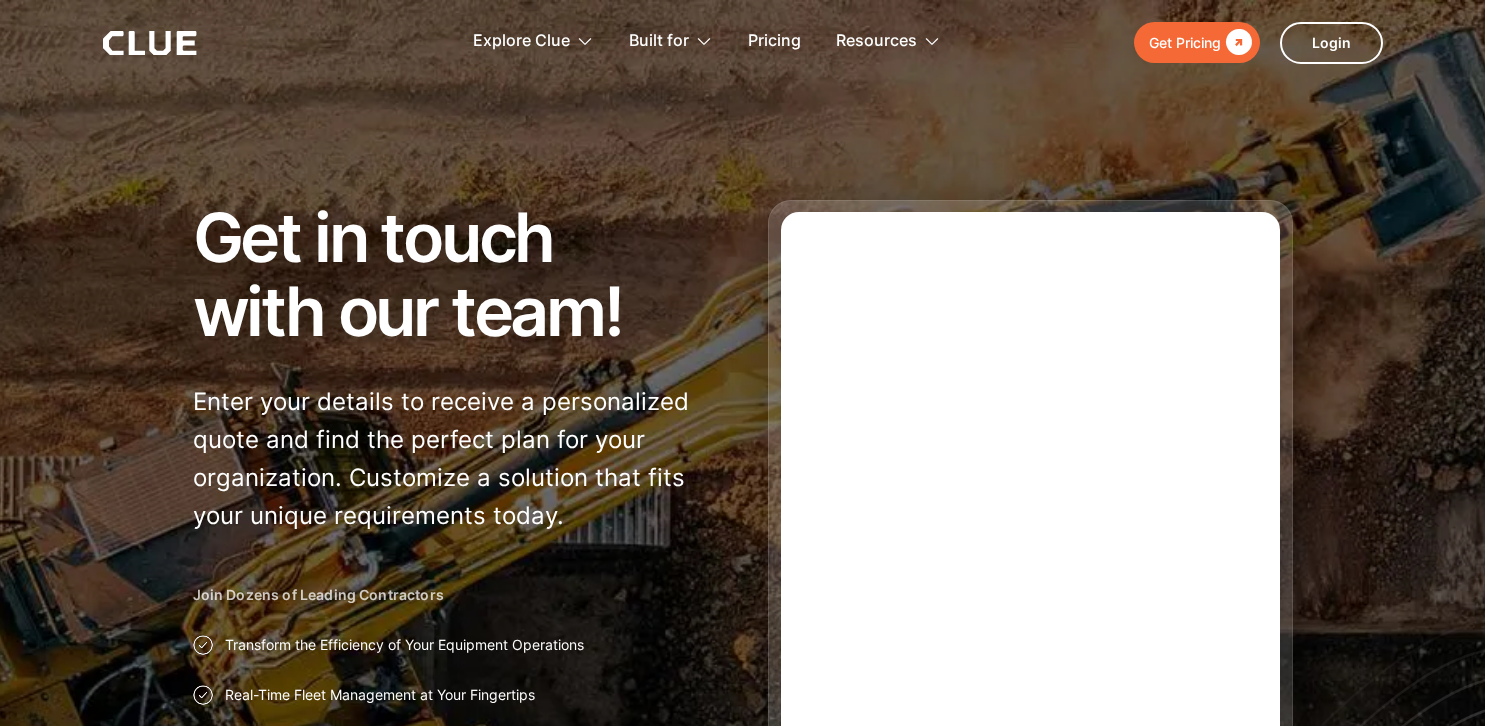 scroll, scrollTop: 0, scrollLeft: 0, axis: both 